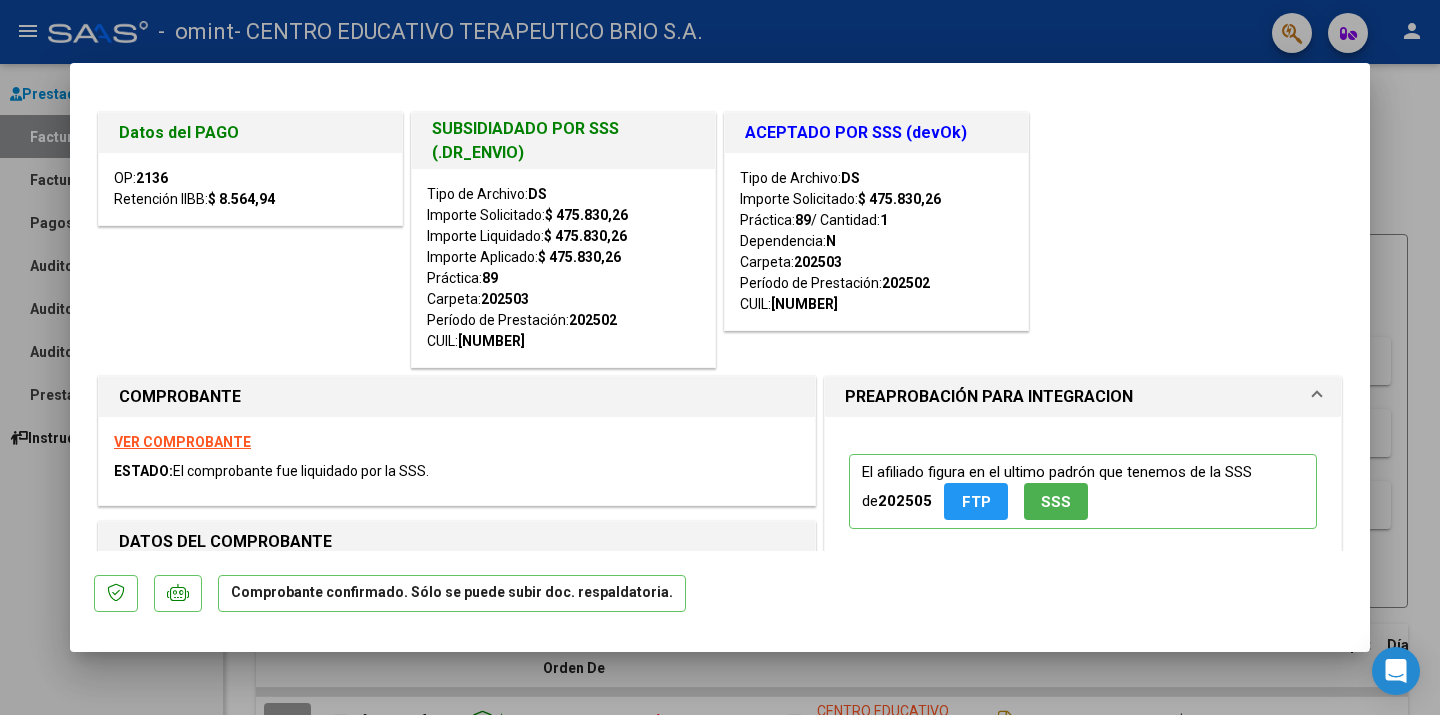 scroll, scrollTop: 0, scrollLeft: 0, axis: both 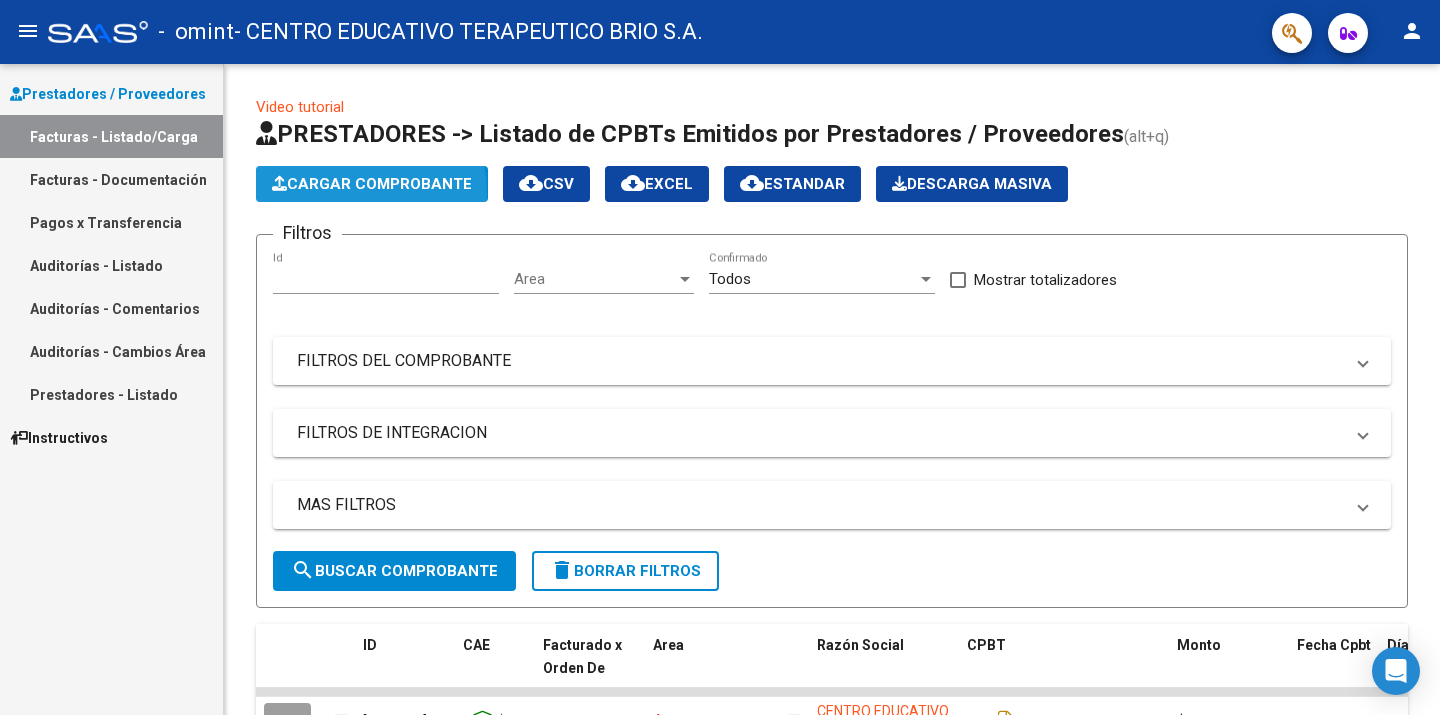 click on "Cargar Comprobante" 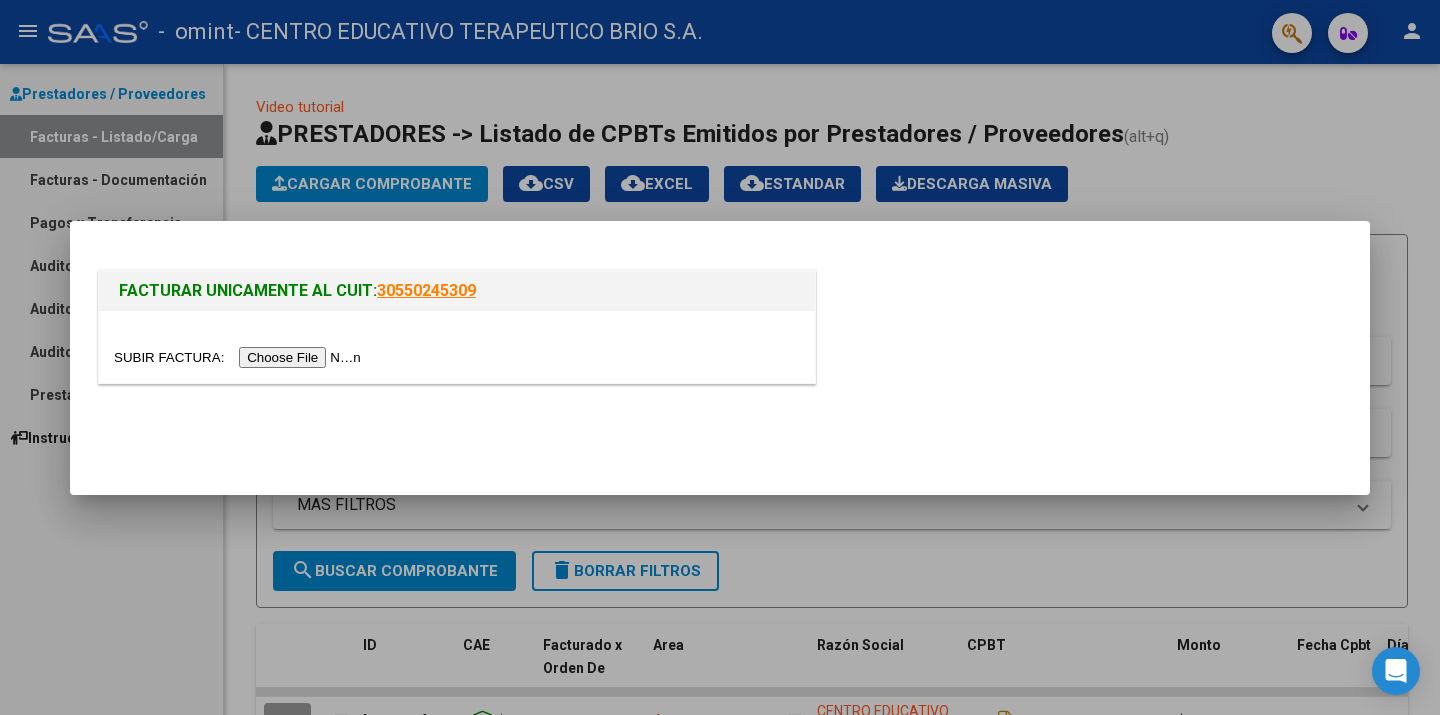 click at bounding box center (240, 357) 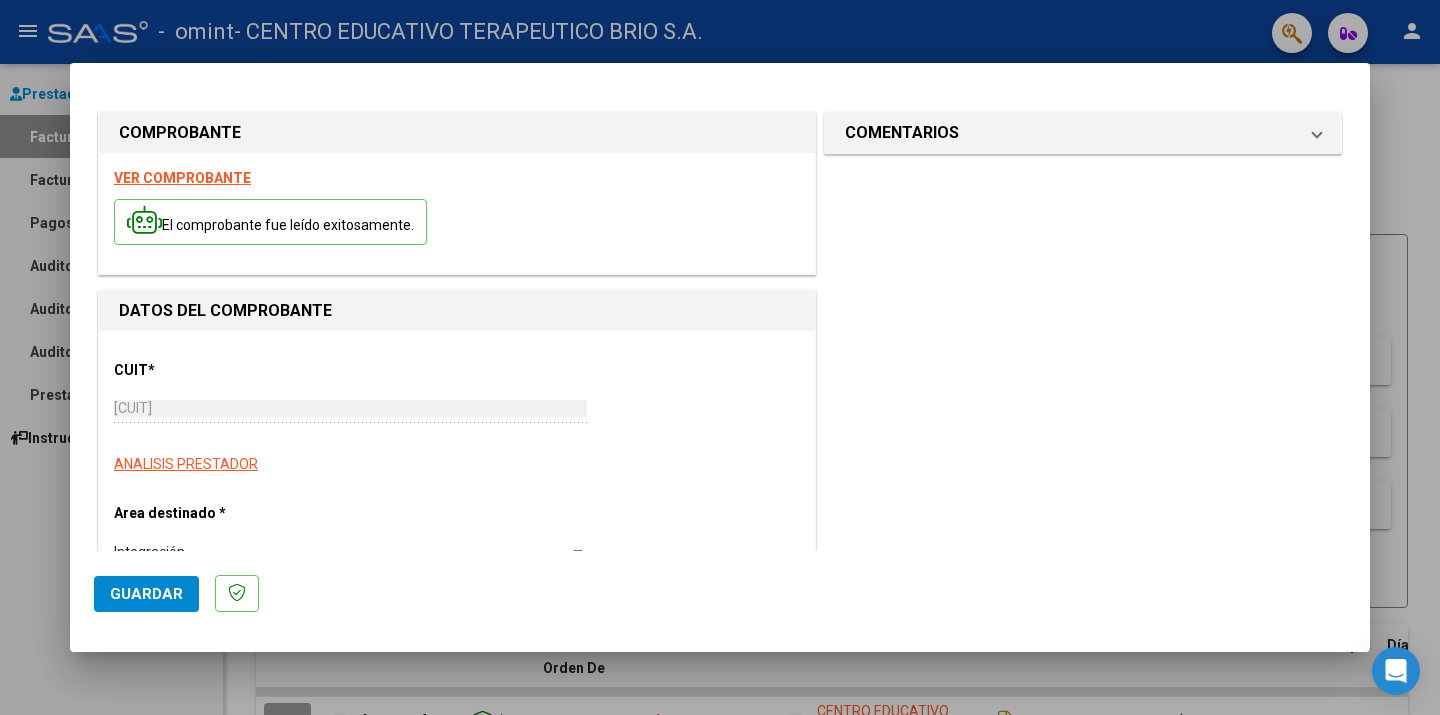 click on "CUIT  *   30-71653810-5 Ingresar CUIT  ANALISIS PRESTADOR  Area destinado * Integración Seleccionar Area Luego de guardar debe preaprobar la factura asociandola a un legajo de integración y subir la documentación respaldatoria (planilla de asistencia o ddjj para período de aislamiento)  Período de Prestación (Ej: 202305 para Mayo 2023    Ingrese el Período de Prestación como indica el ejemplo   Comprobante Tipo * Factura A Seleccionar Tipo Punto de Venta  *   2 Ingresar el Nro.  Número  *   1522 Ingresar el Nro.  Monto  *   $ 475.830,26 Ingresar el monto  Fecha del Cpbt.  *   2025-07-14 Ingresar la fecha  CAE / CAEA (no ingrese CAI)    75285383305004 Ingresar el CAE o CAEA (no ingrese CAI)  Fecha de Vencimiento    Ingresar la fecha  Ref. Externa    Ingresar la ref.  N° Liquidación    Ingresar el N° Liquidación" at bounding box center (457, 1017) 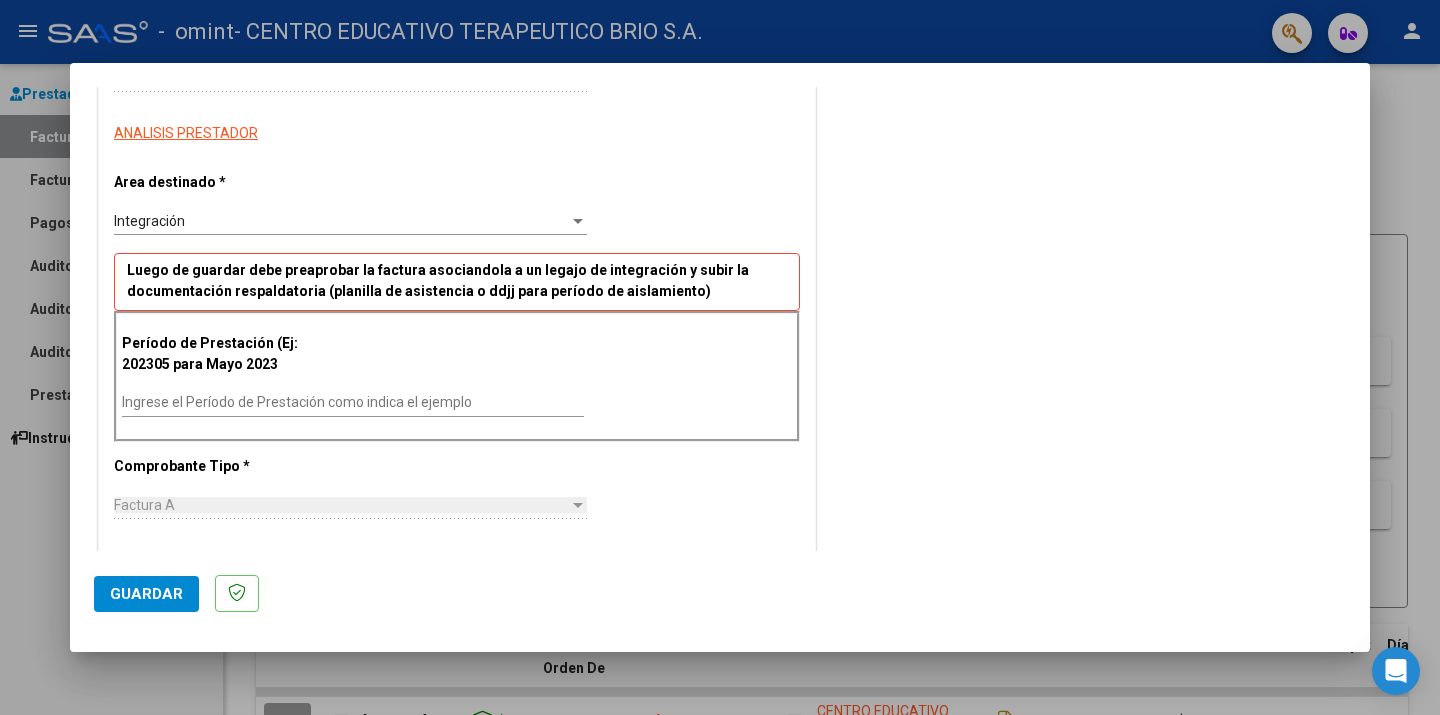 scroll, scrollTop: 0, scrollLeft: 0, axis: both 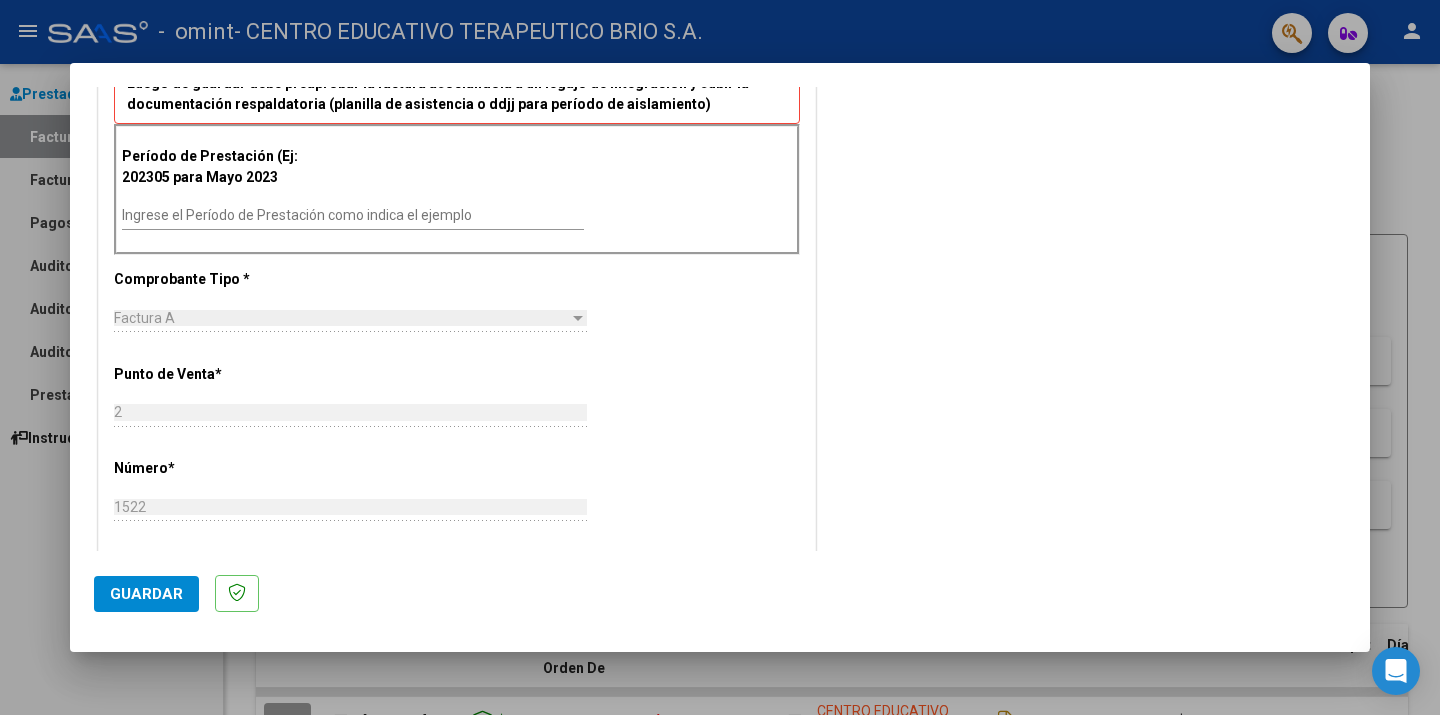 drag, startPoint x: 0, startPoint y: 0, endPoint x: 663, endPoint y: 554, distance: 863.99365 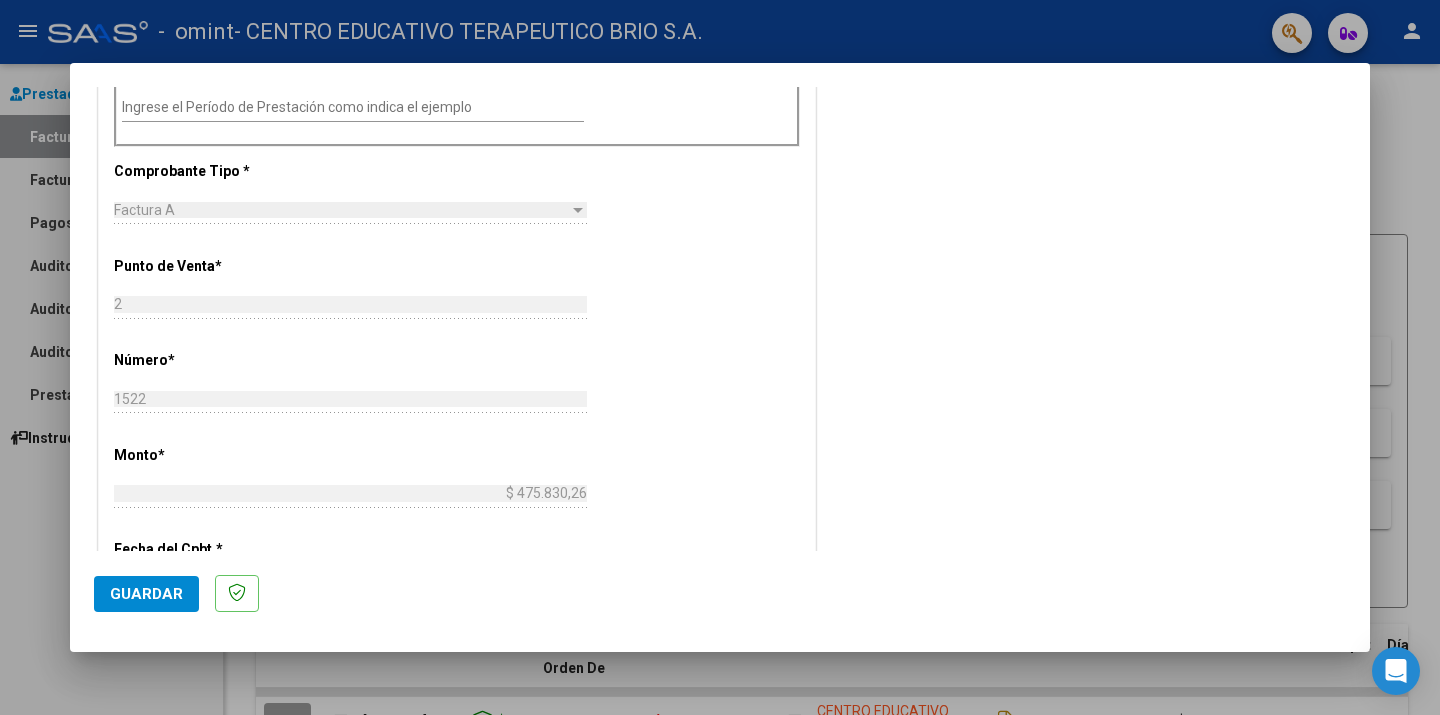click on "Ingrese el Período de Prestación como indica el ejemplo" at bounding box center (353, 107) 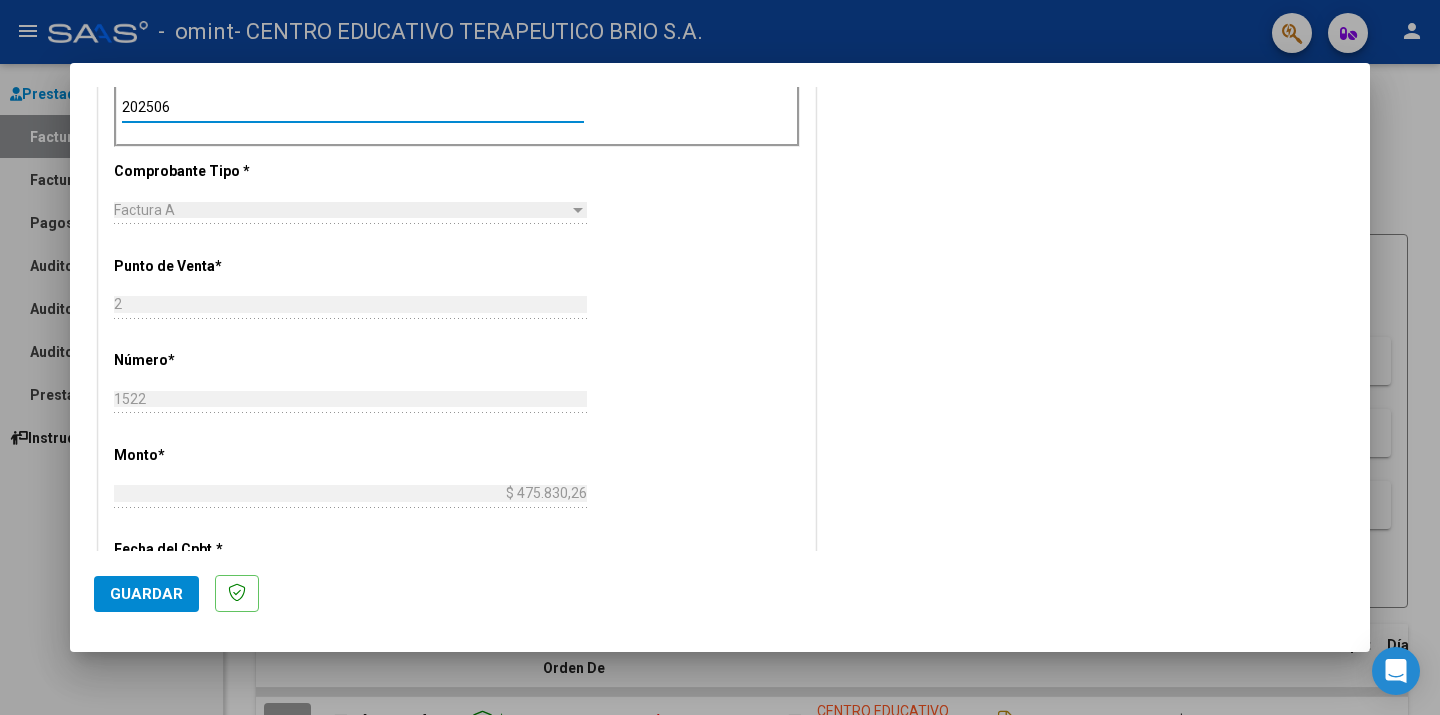 type on "202506" 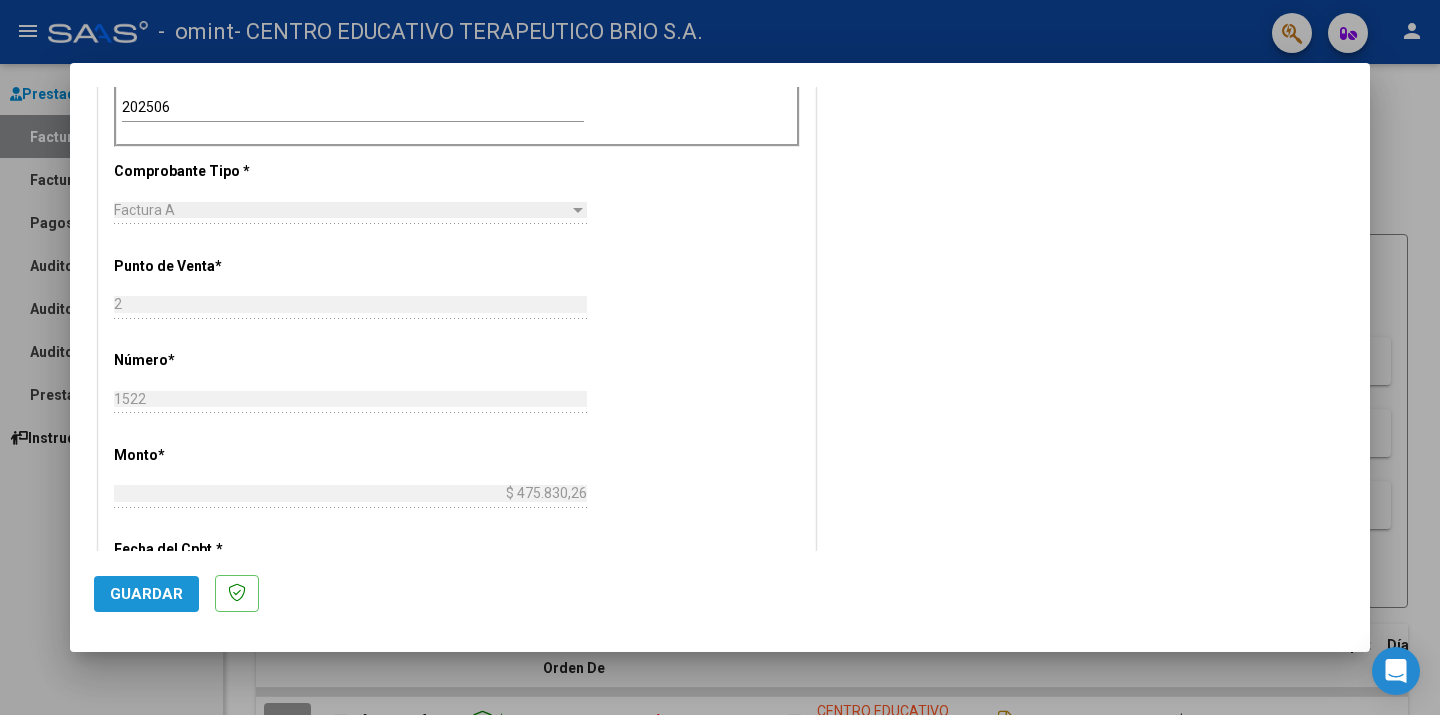 click on "Guardar" 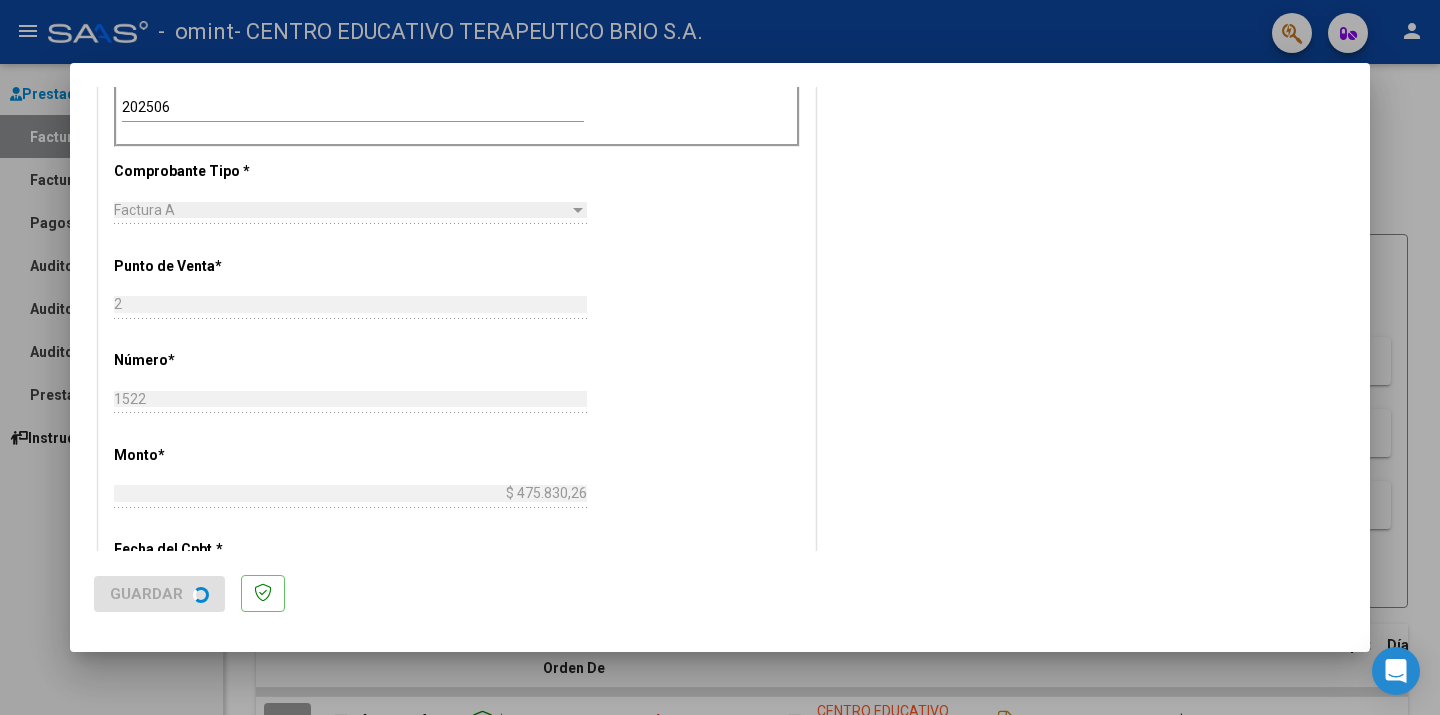 scroll, scrollTop: 0, scrollLeft: 0, axis: both 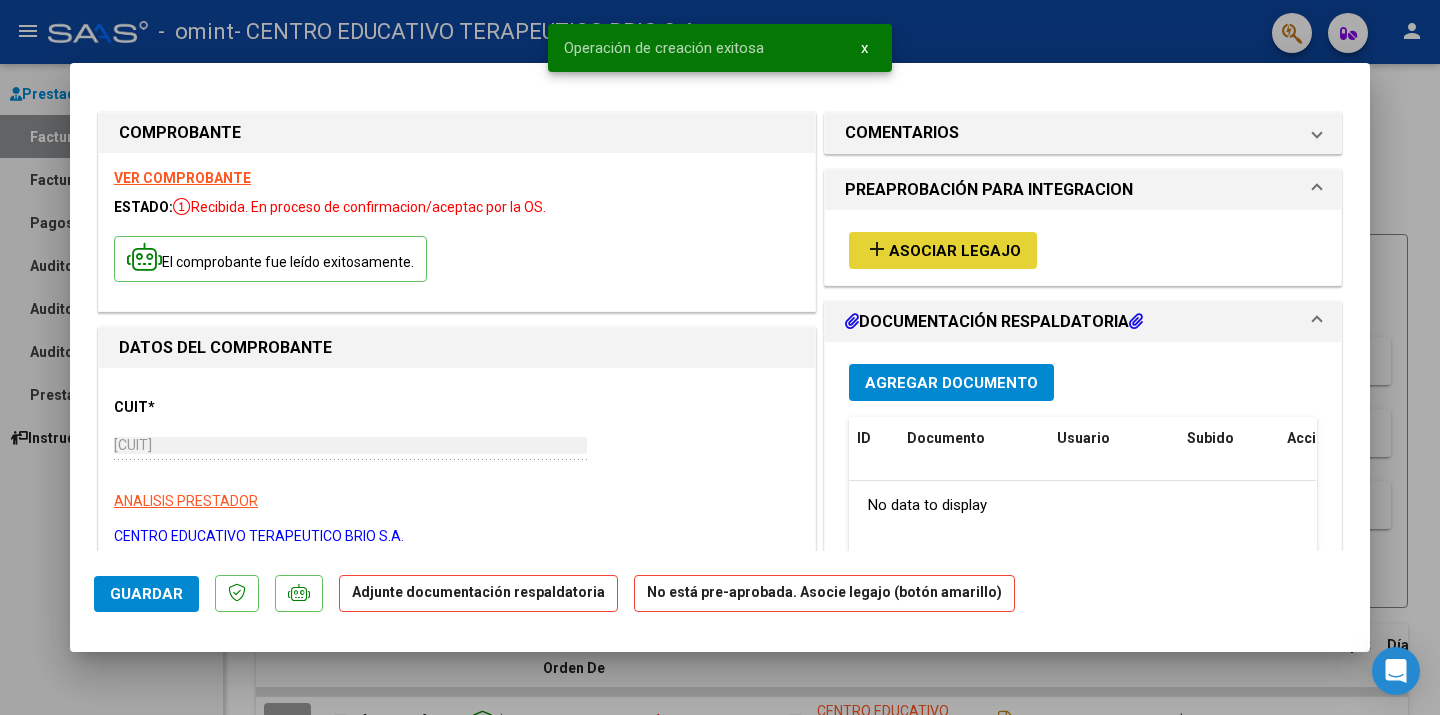 click on "add Asociar Legajo" at bounding box center [943, 250] 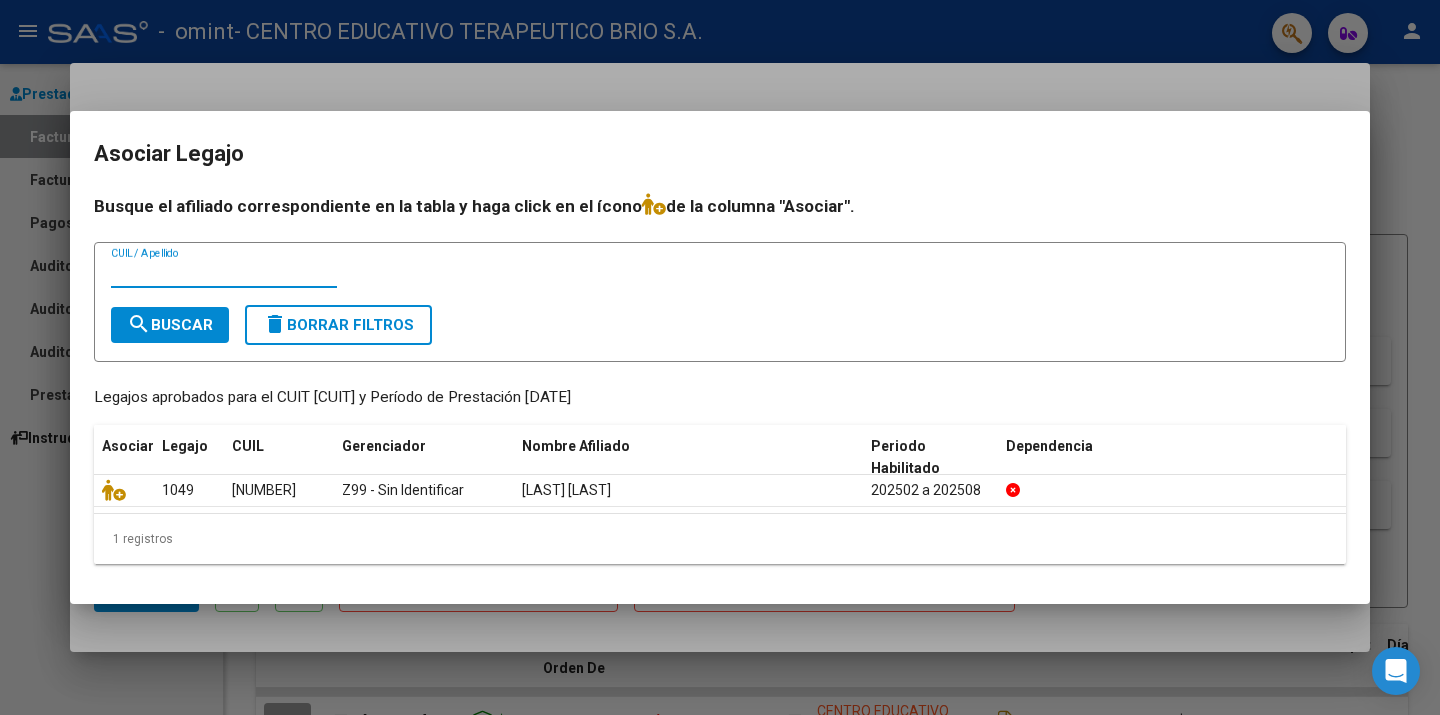 click 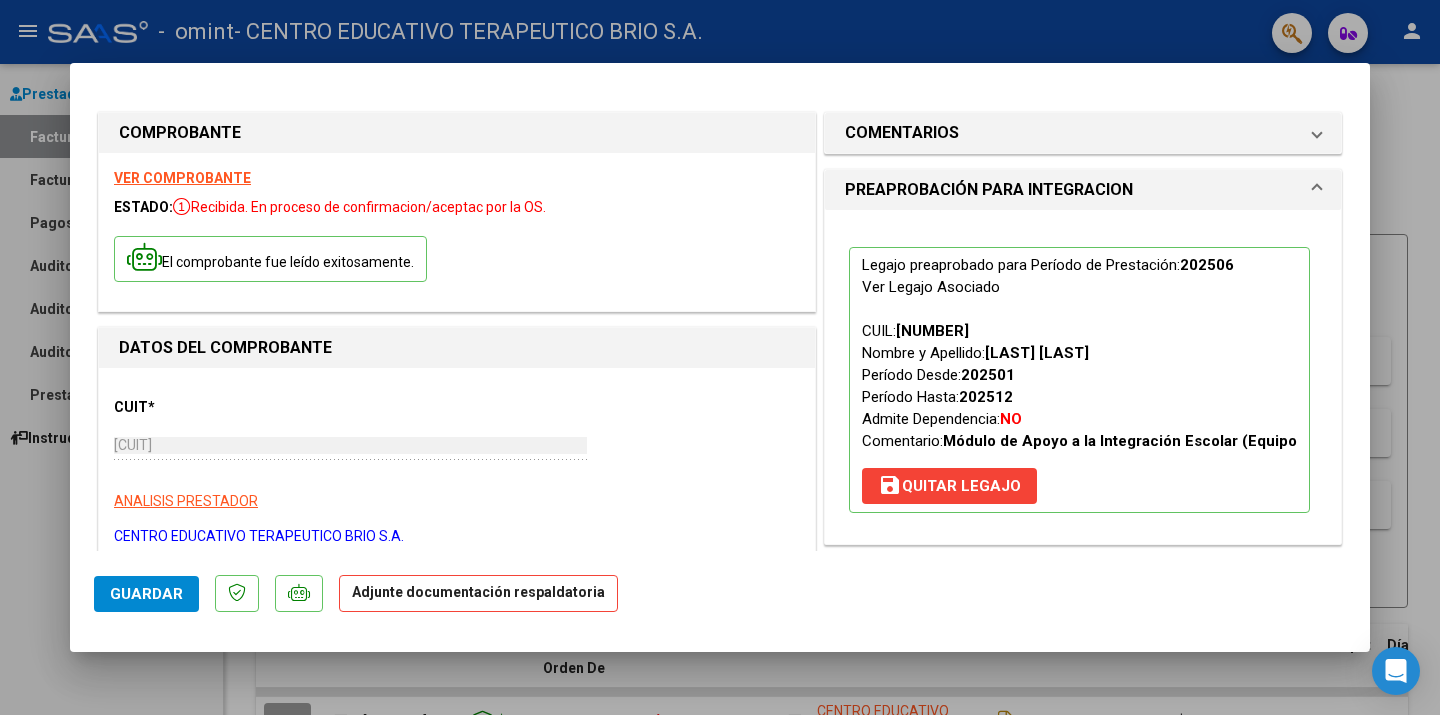 click at bounding box center [1317, 190] 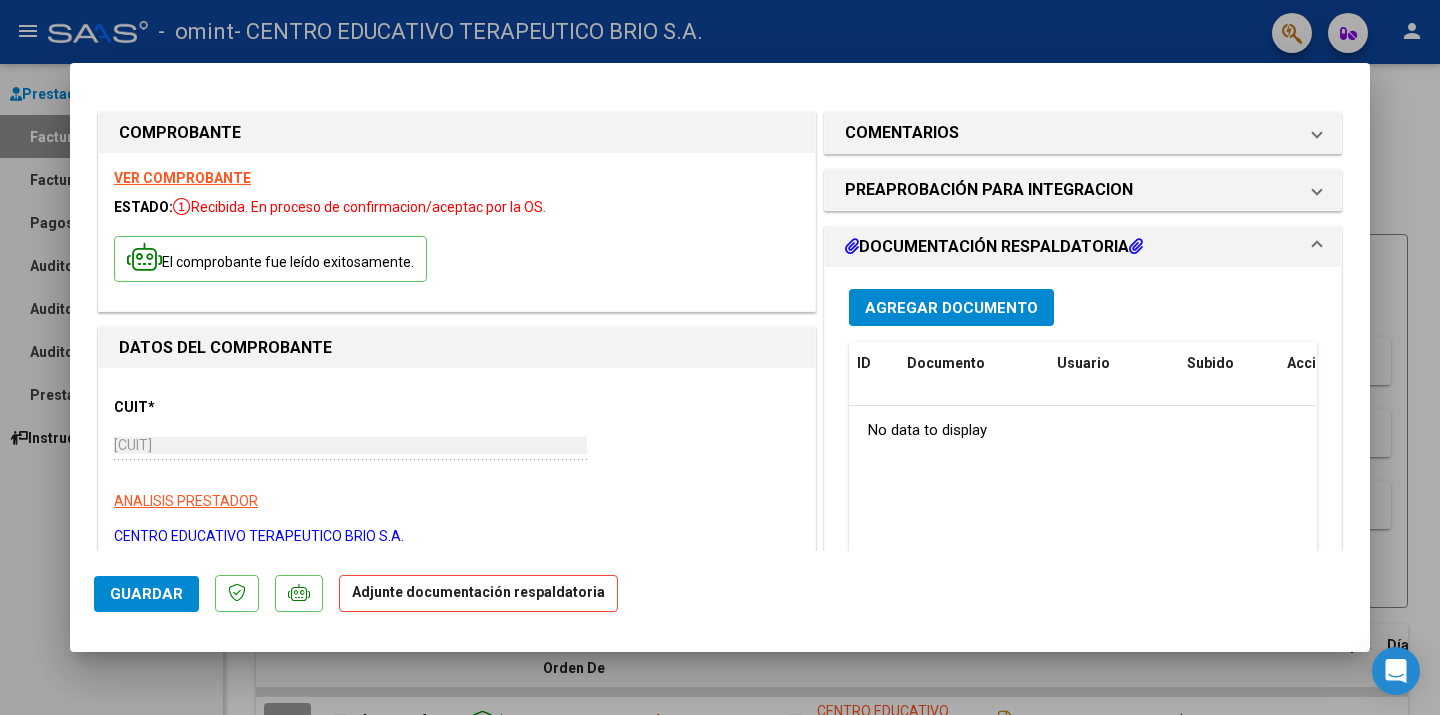 click on "COMENTARIOS" at bounding box center (1071, 133) 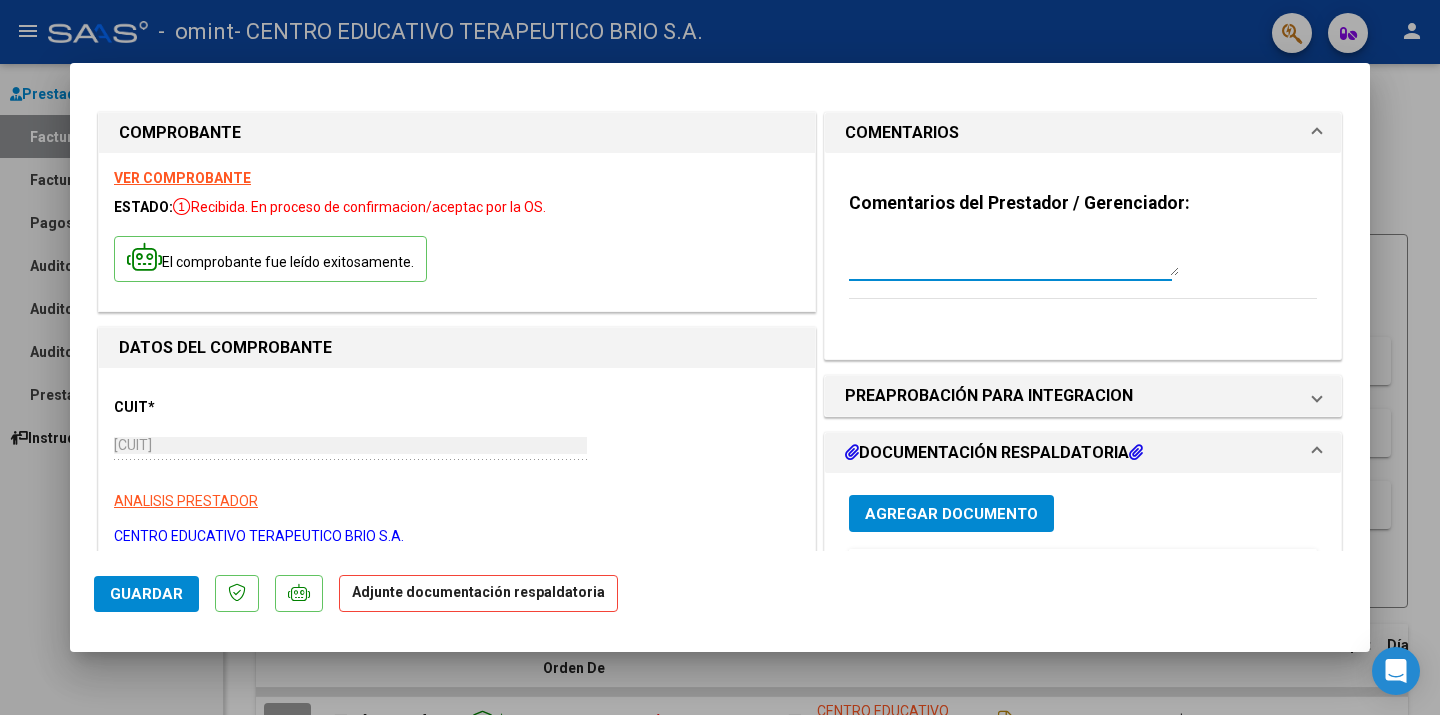 click at bounding box center (1014, 256) 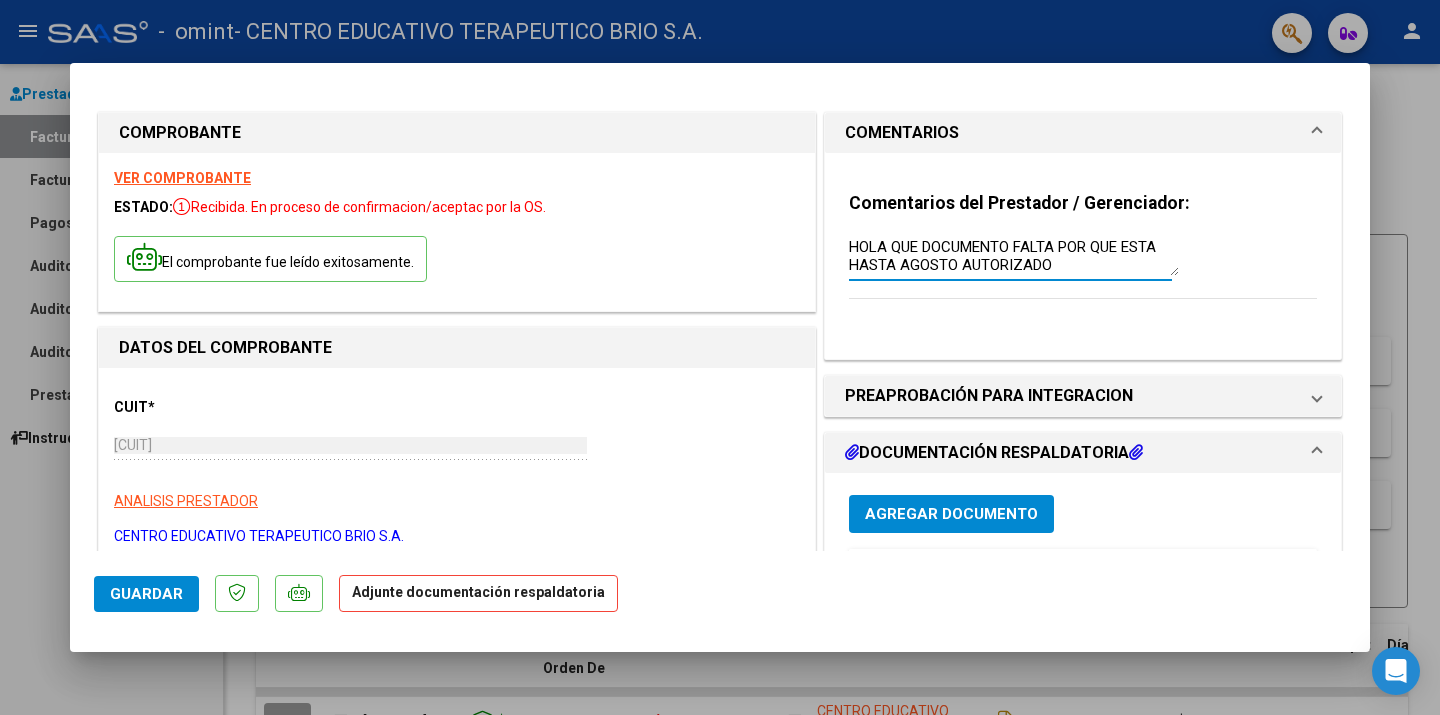 type on "HOLA QUE DOCUMENTO FALTA POR QUE ESTA HASTA AGOSTO AUTORIZADO" 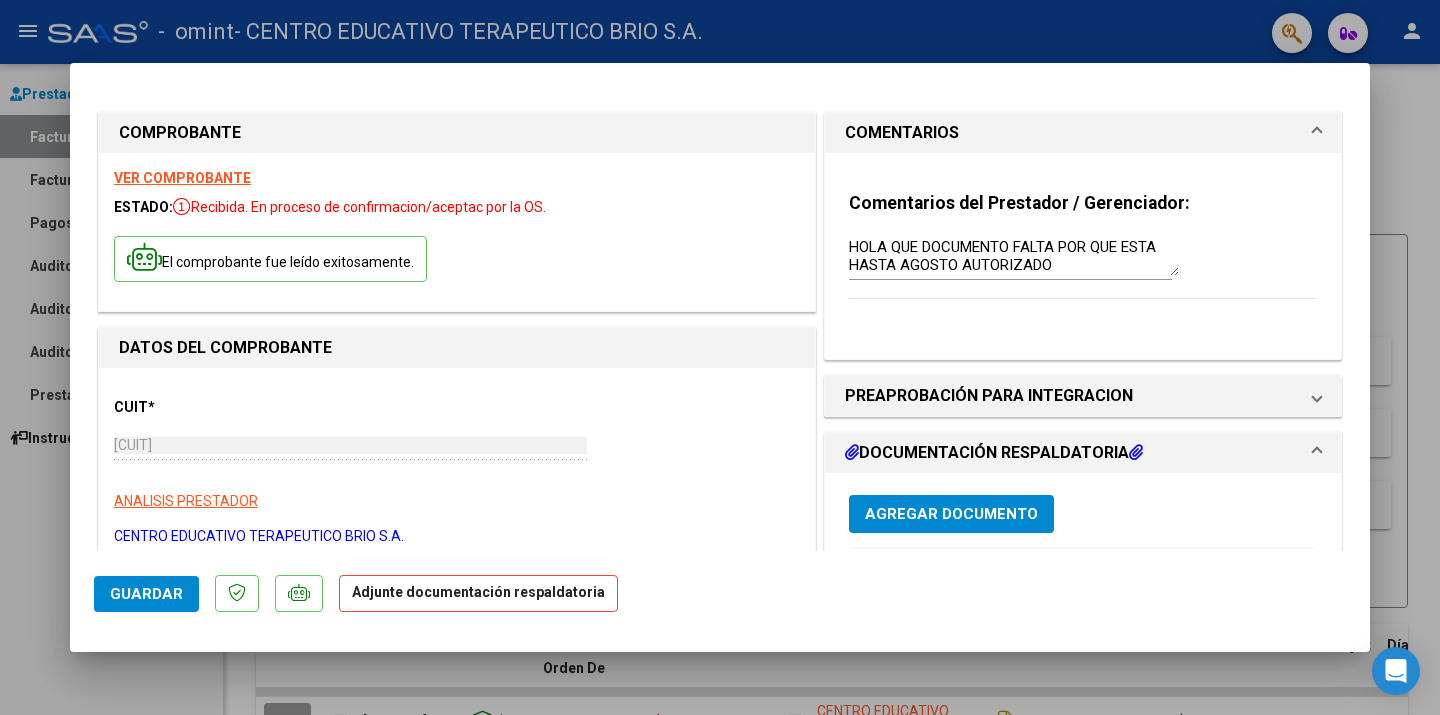 click at bounding box center [1317, 133] 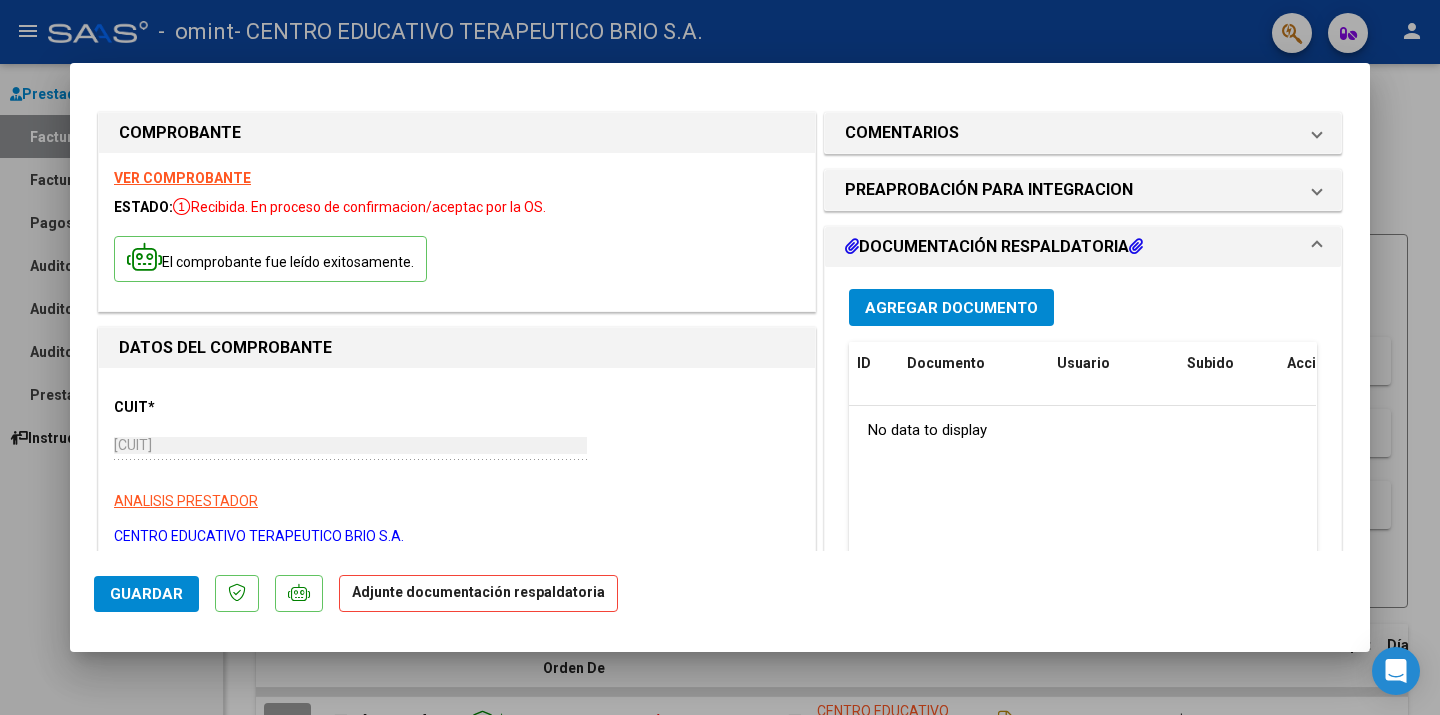 click on "Agregar Documento" at bounding box center (951, 308) 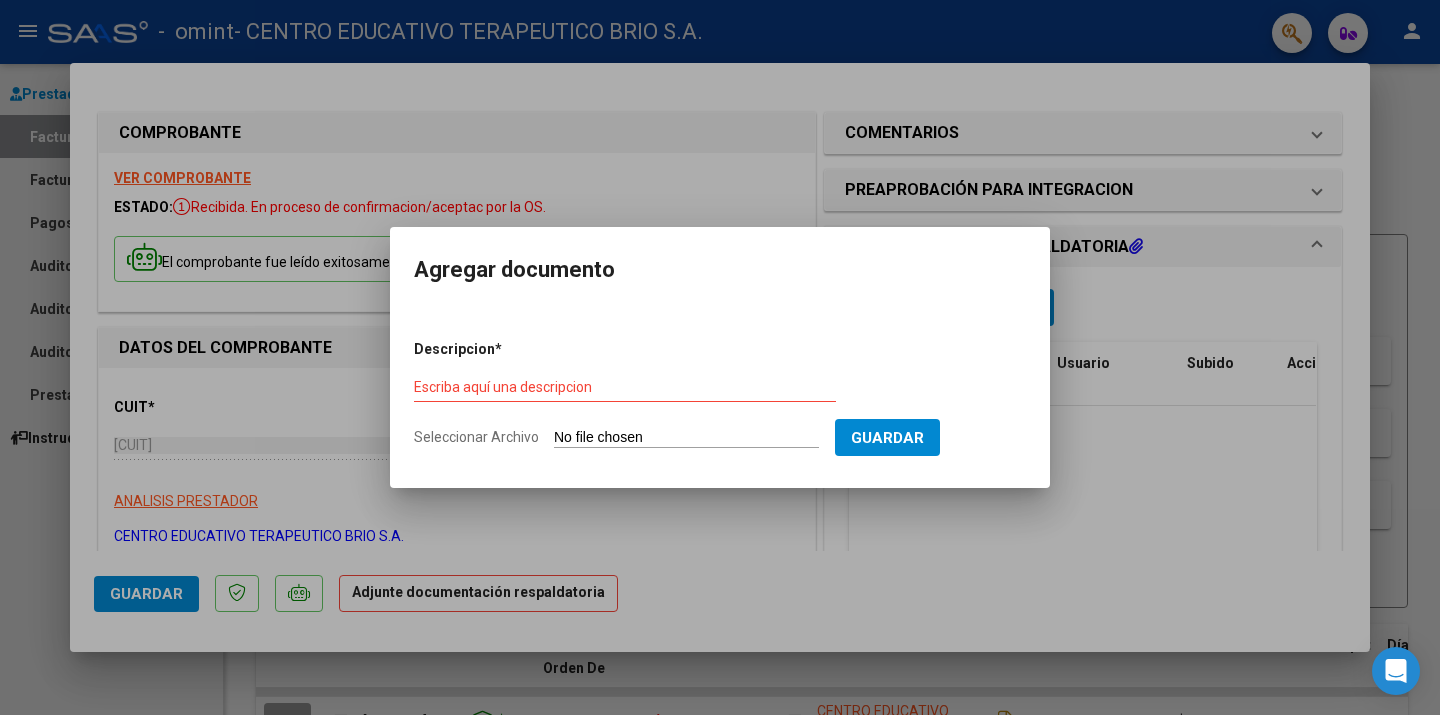 click on "Escriba aquí una descripcion" at bounding box center [625, 396] 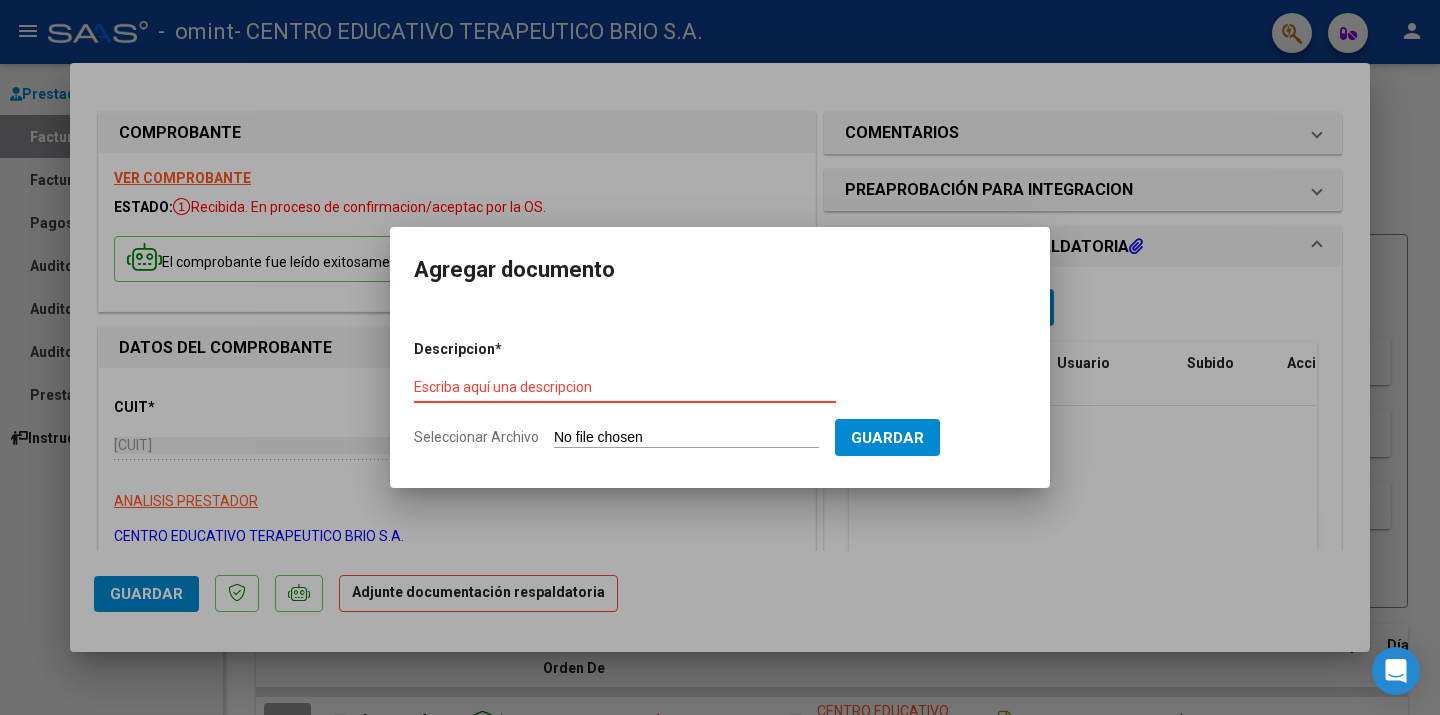 click on "Escriba aquí una descripcion" at bounding box center [625, 387] 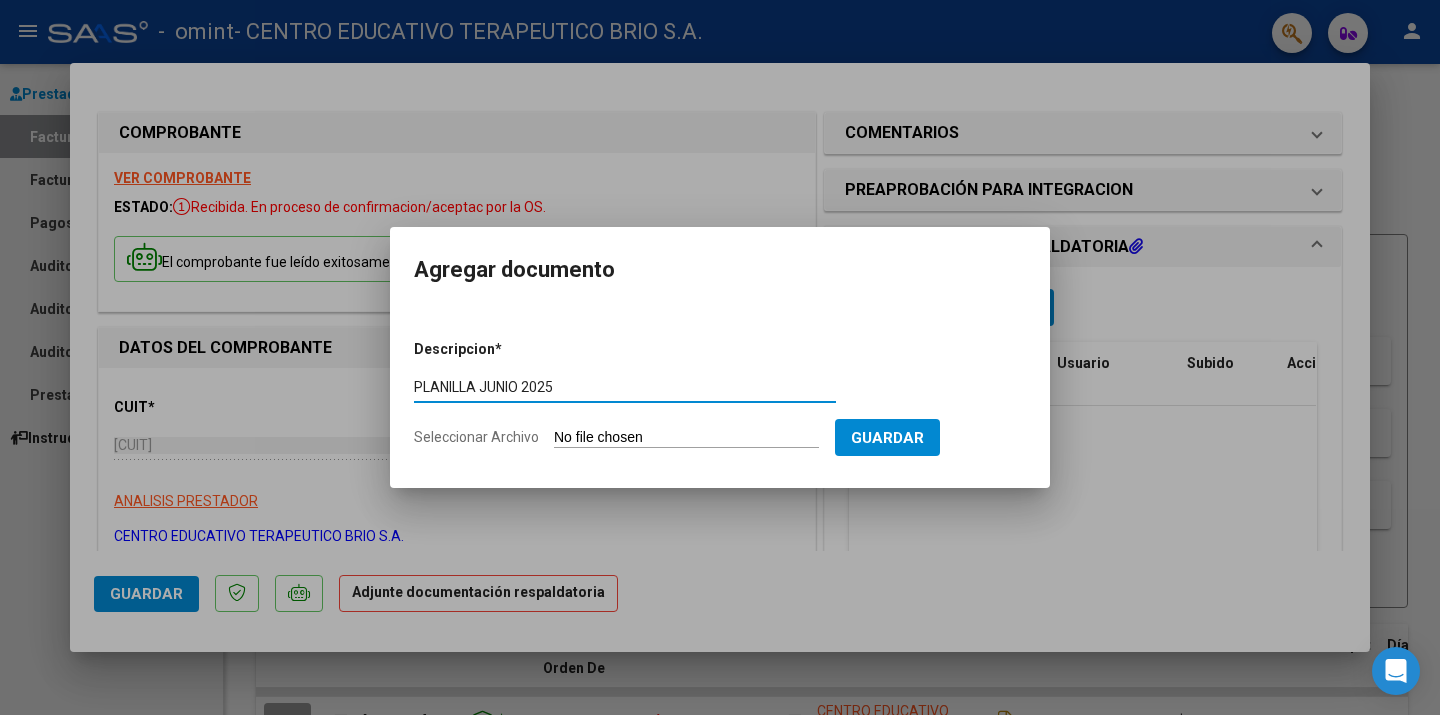 type on "PLANILLA JUNIO 2025" 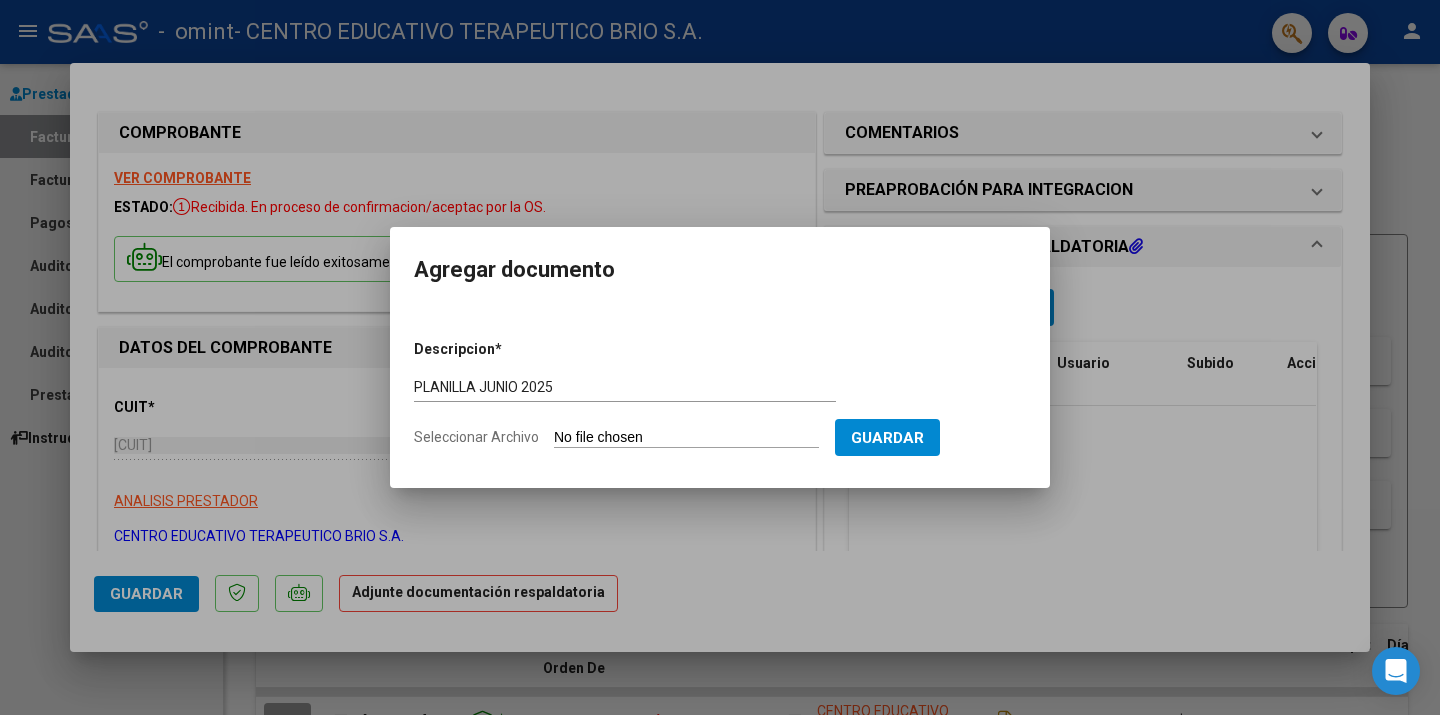 click on "Seleccionar Archivo" at bounding box center (686, 438) 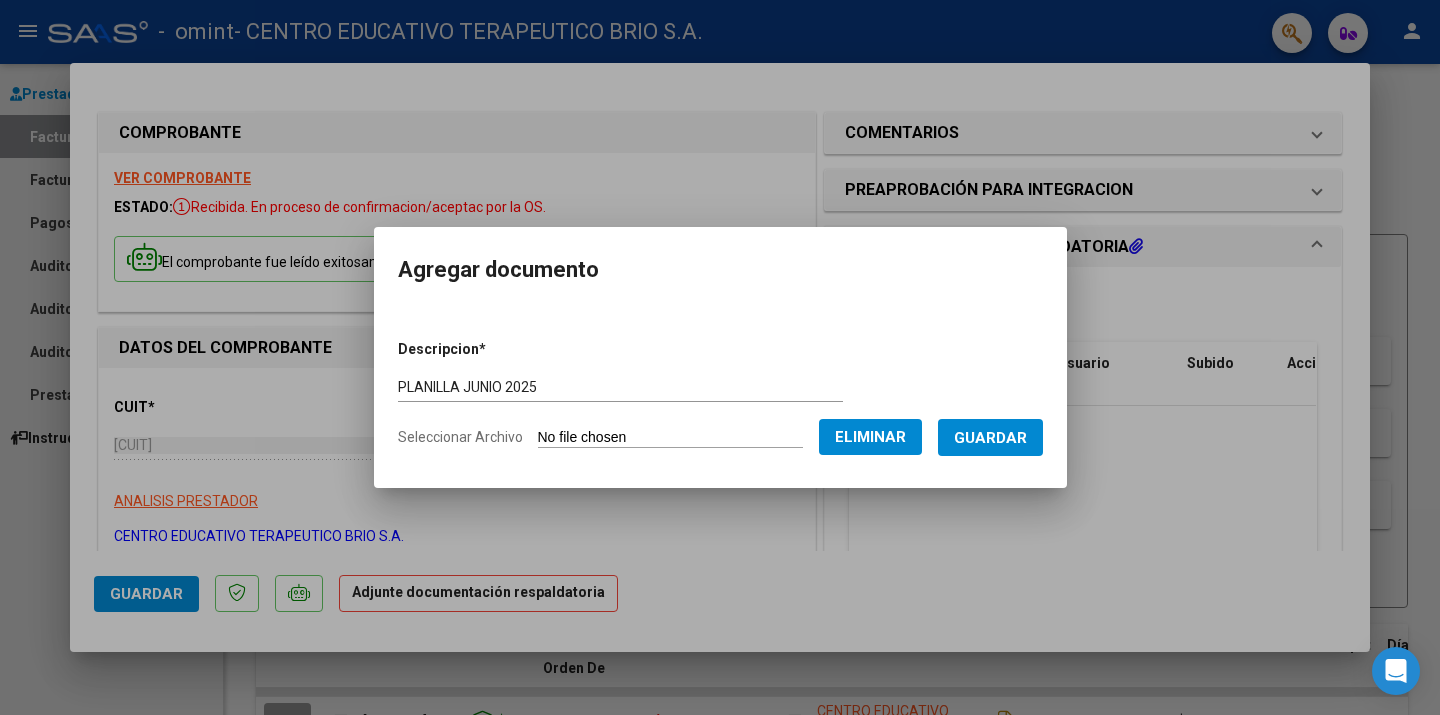click on "Guardar" at bounding box center [990, 437] 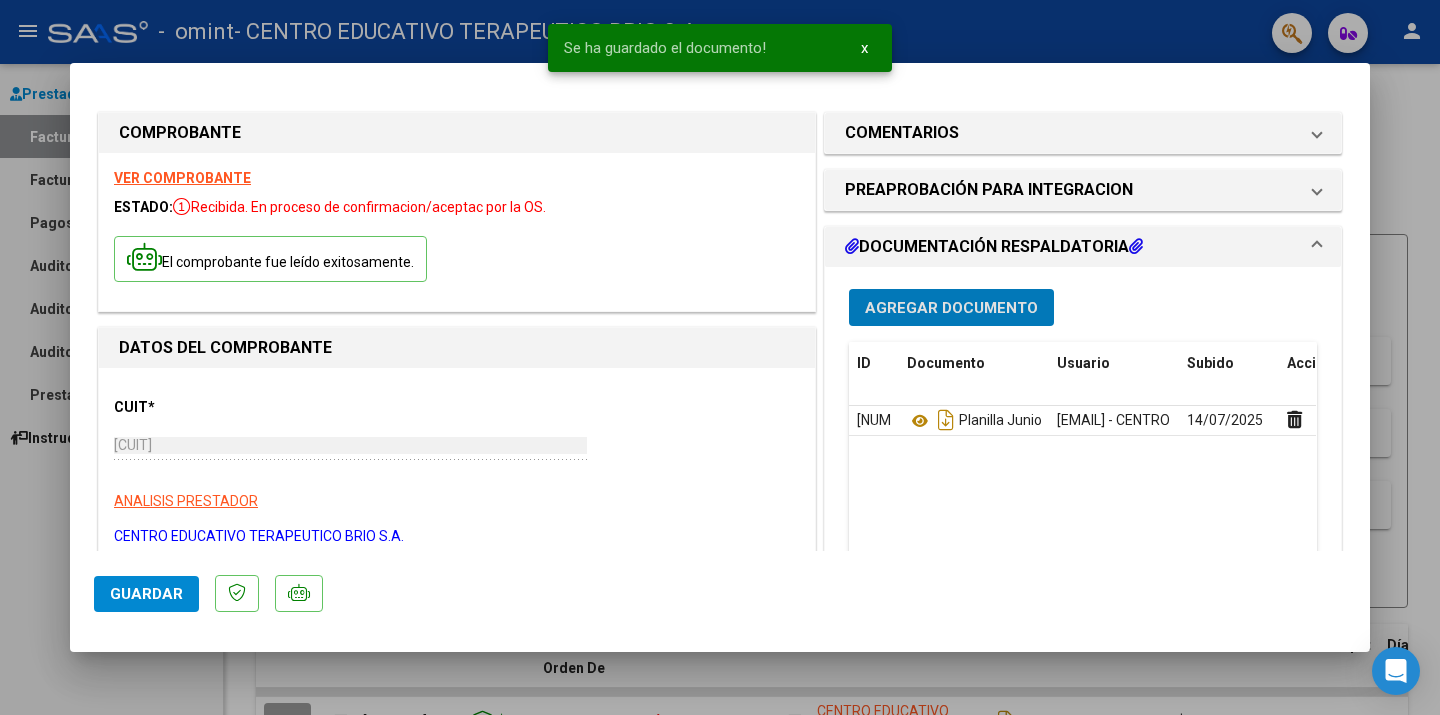 click on "Guardar" 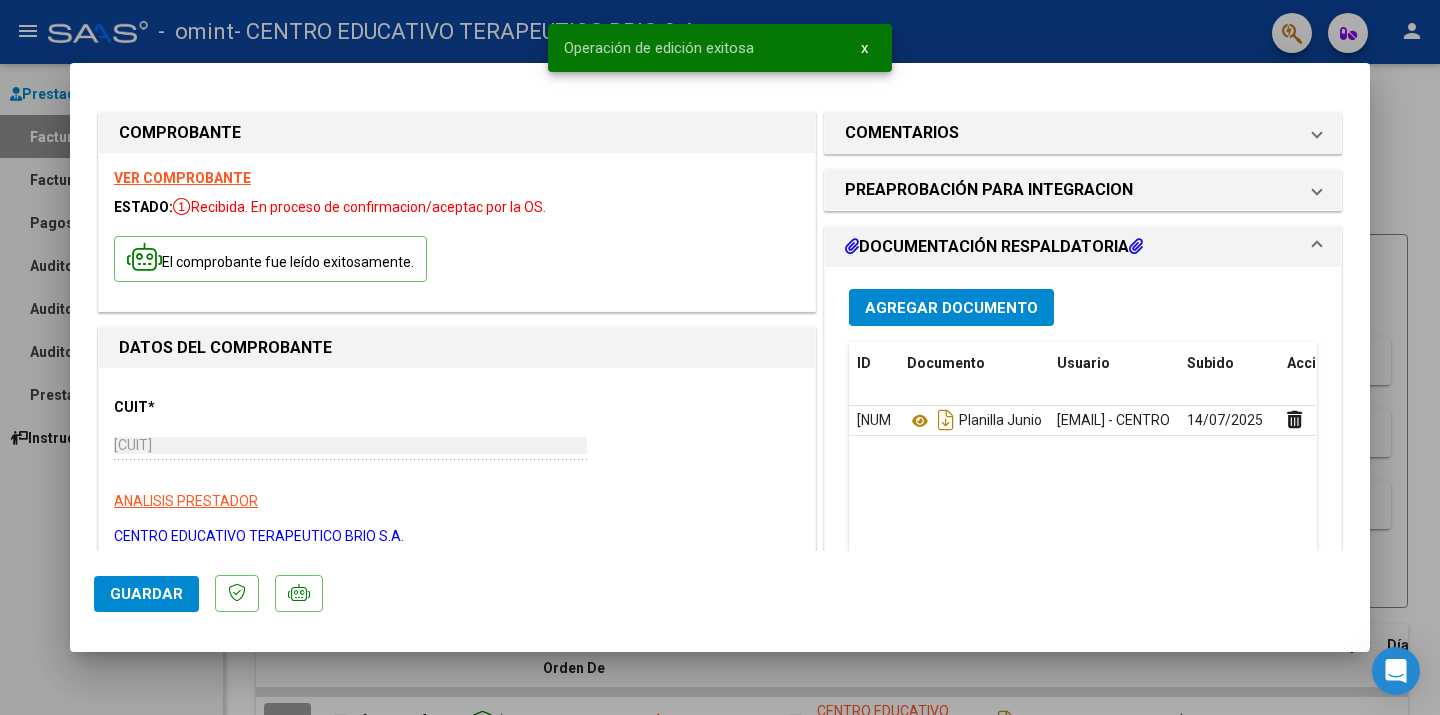 click at bounding box center [720, 357] 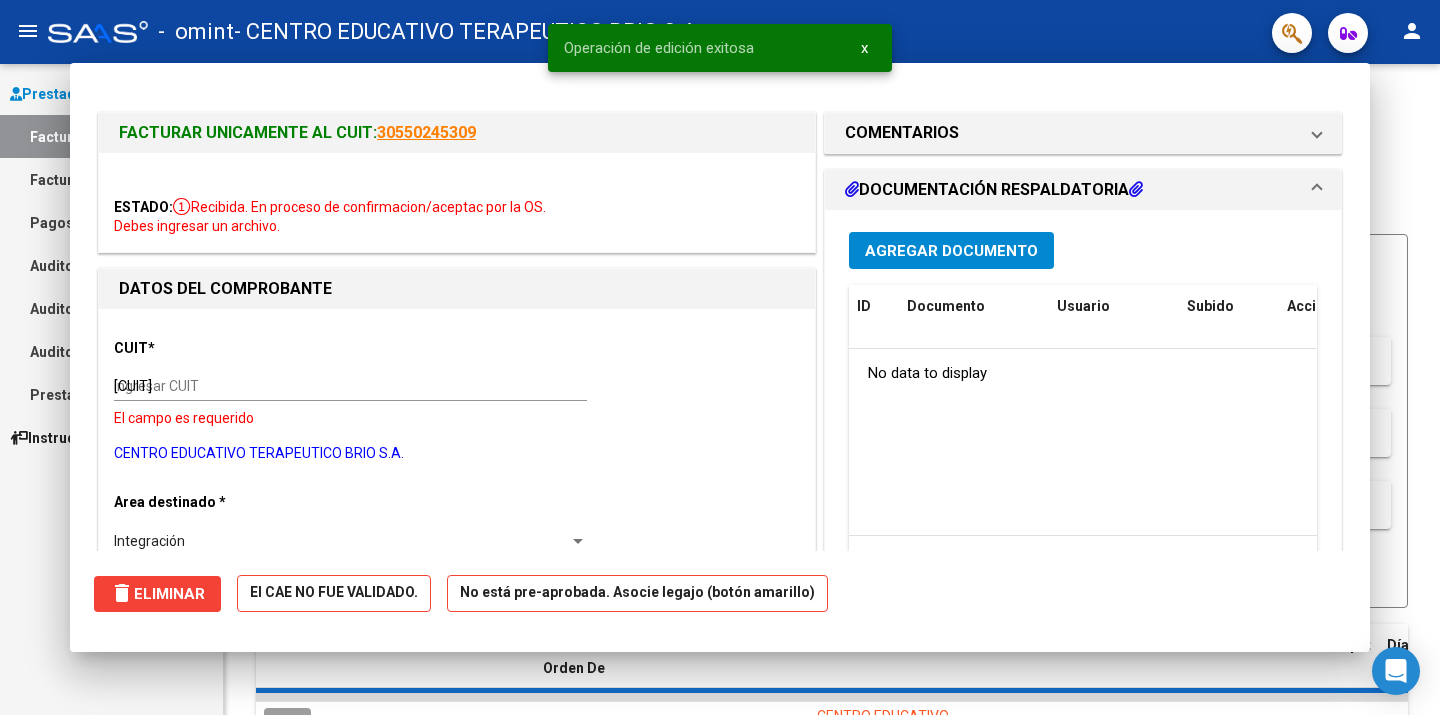 type 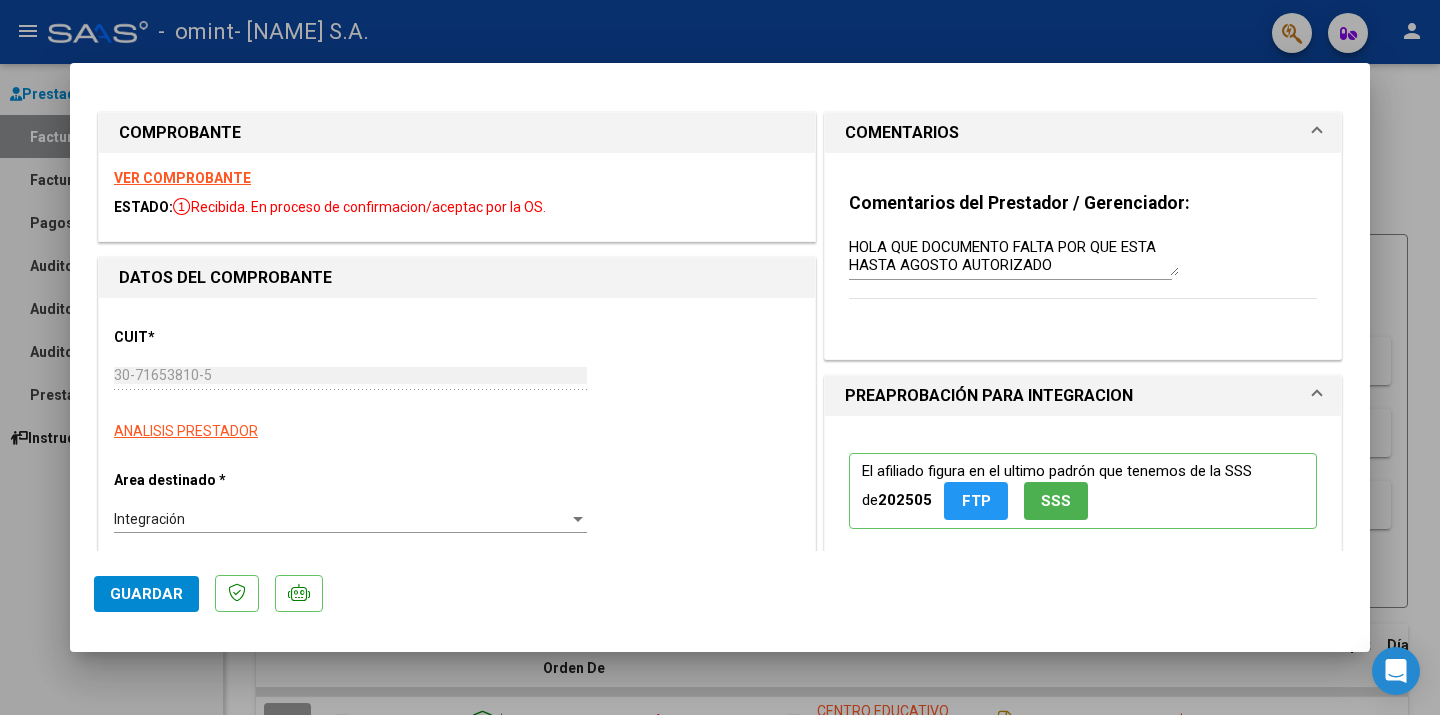 scroll, scrollTop: 0, scrollLeft: 0, axis: both 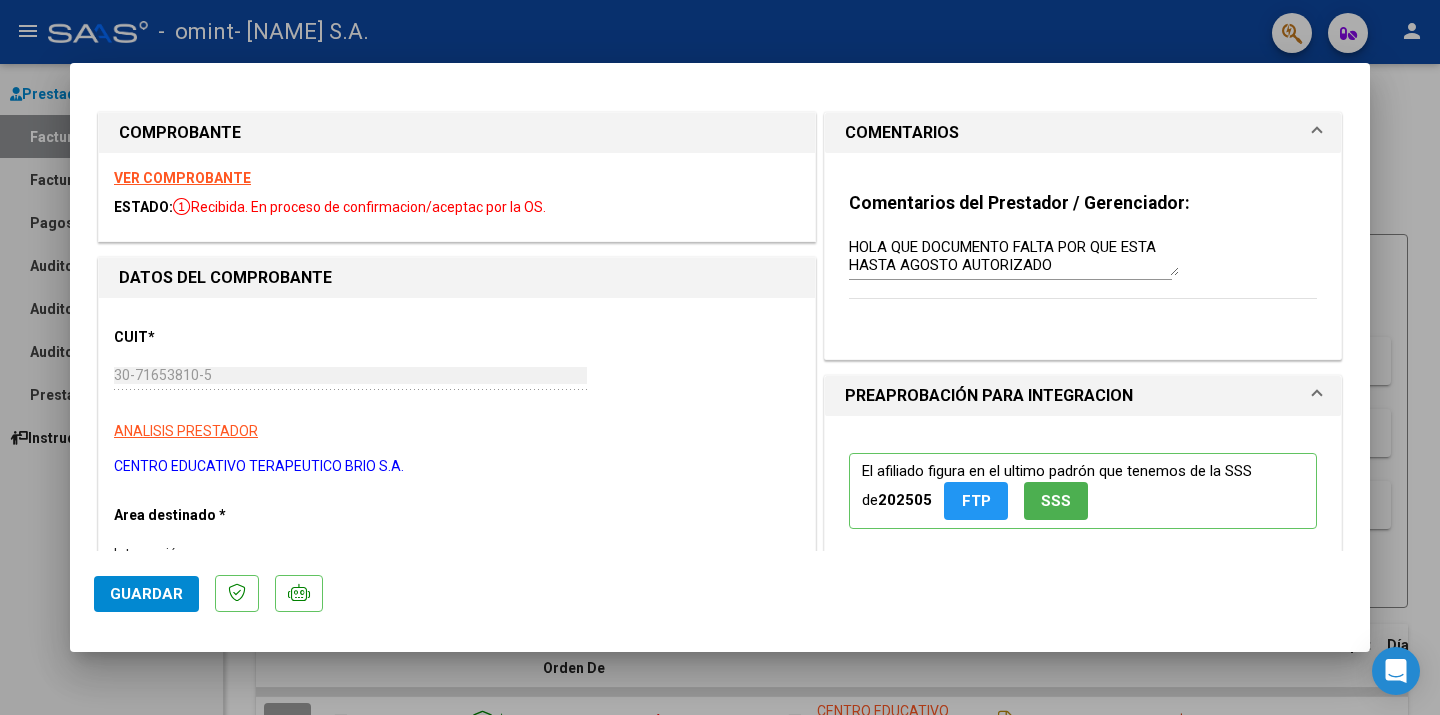click on "PREAPROBACIÓN PARA INTEGRACION" at bounding box center (1071, 396) 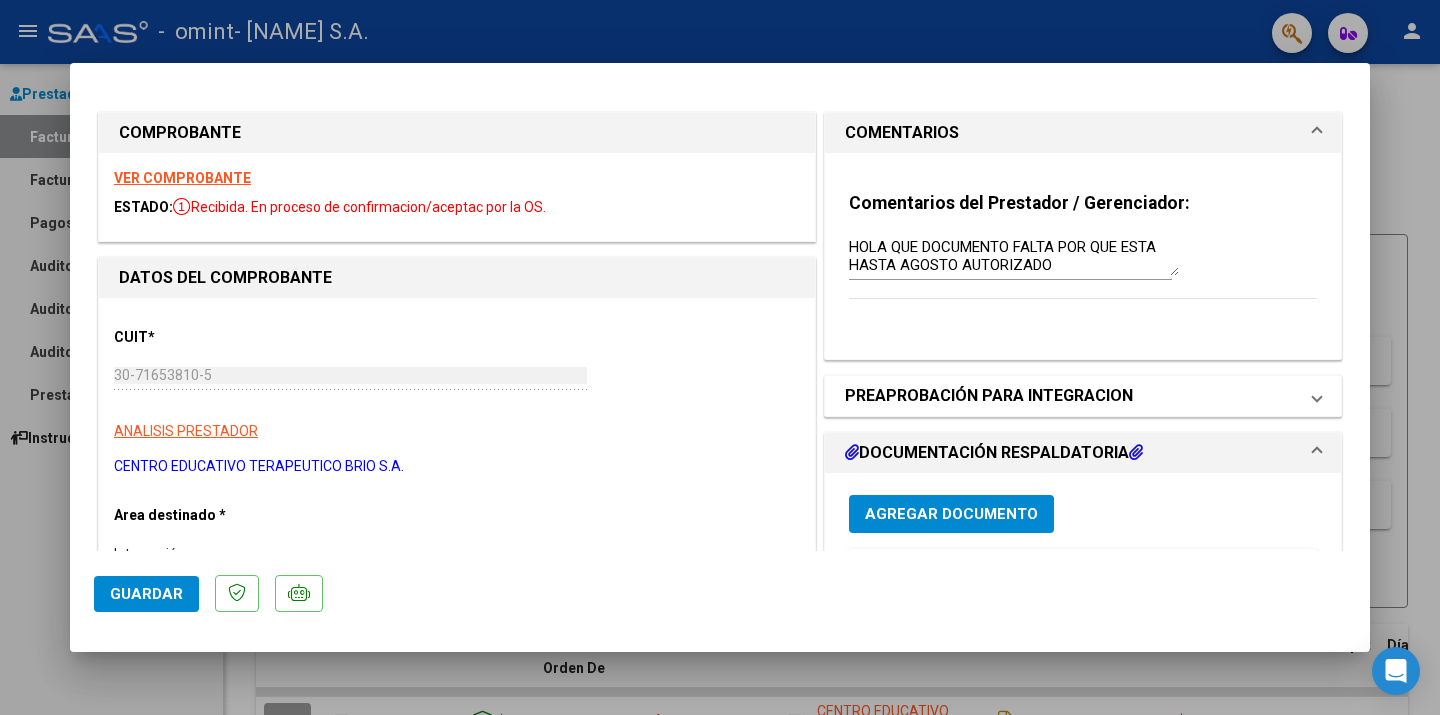 click on "PREAPROBACIÓN PARA INTEGRACION" at bounding box center (1071, 396) 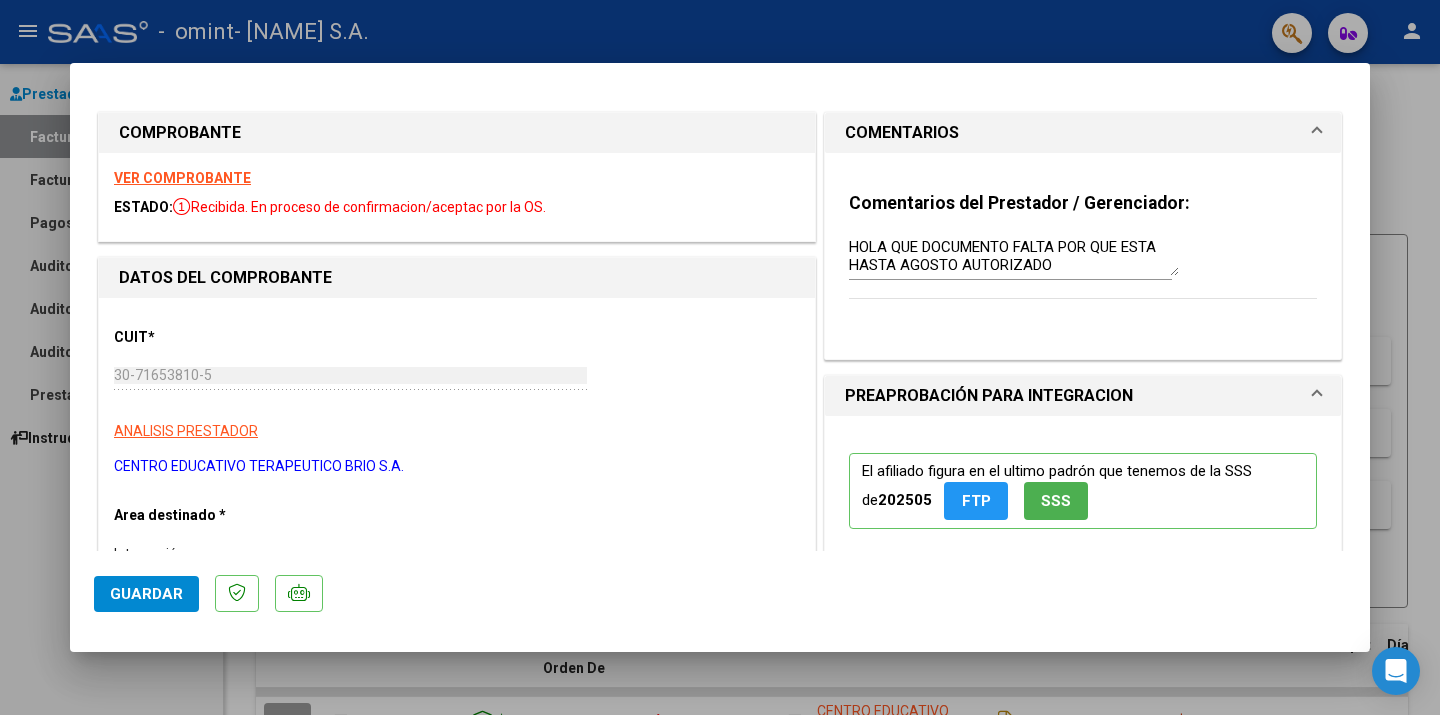 click on "PREAPROBACIÓN PARA INTEGRACION" at bounding box center [1071, 396] 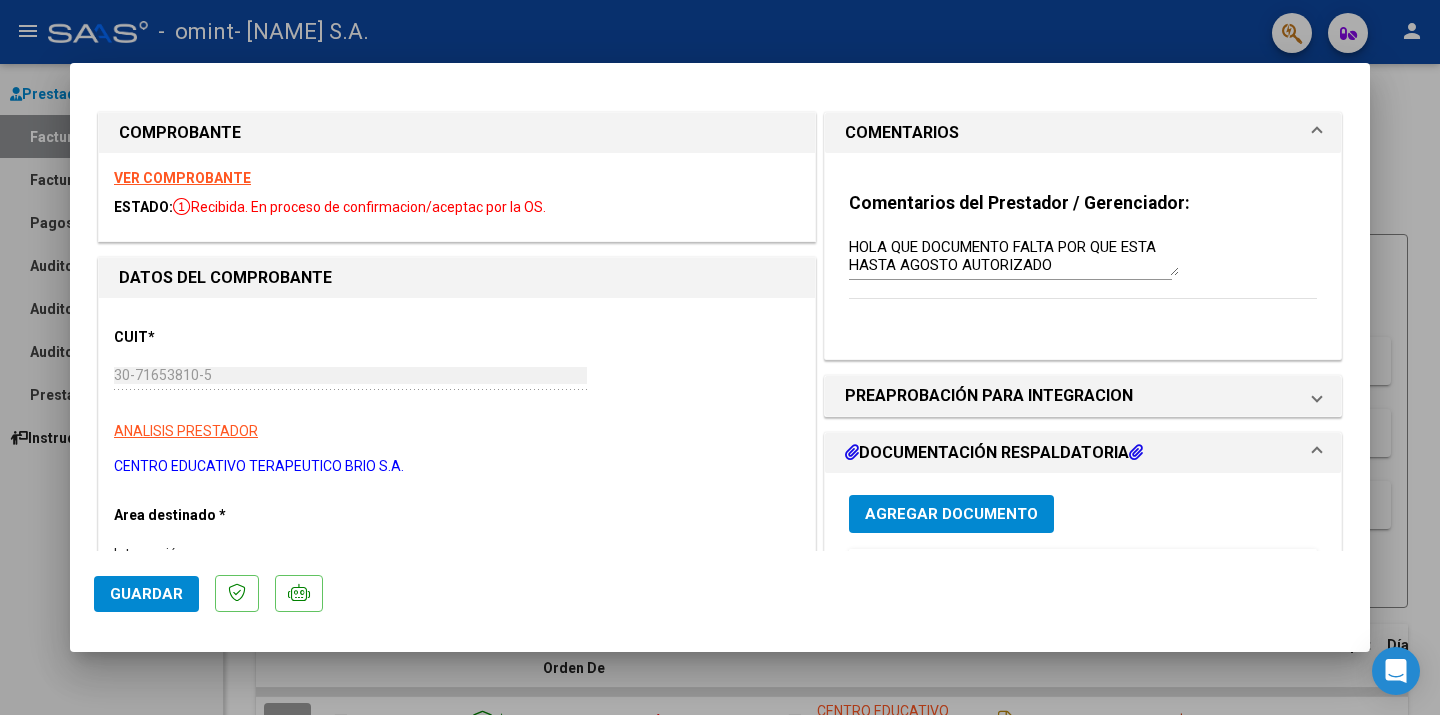 drag, startPoint x: 1362, startPoint y: 219, endPoint x: 1362, endPoint y: 232, distance: 13 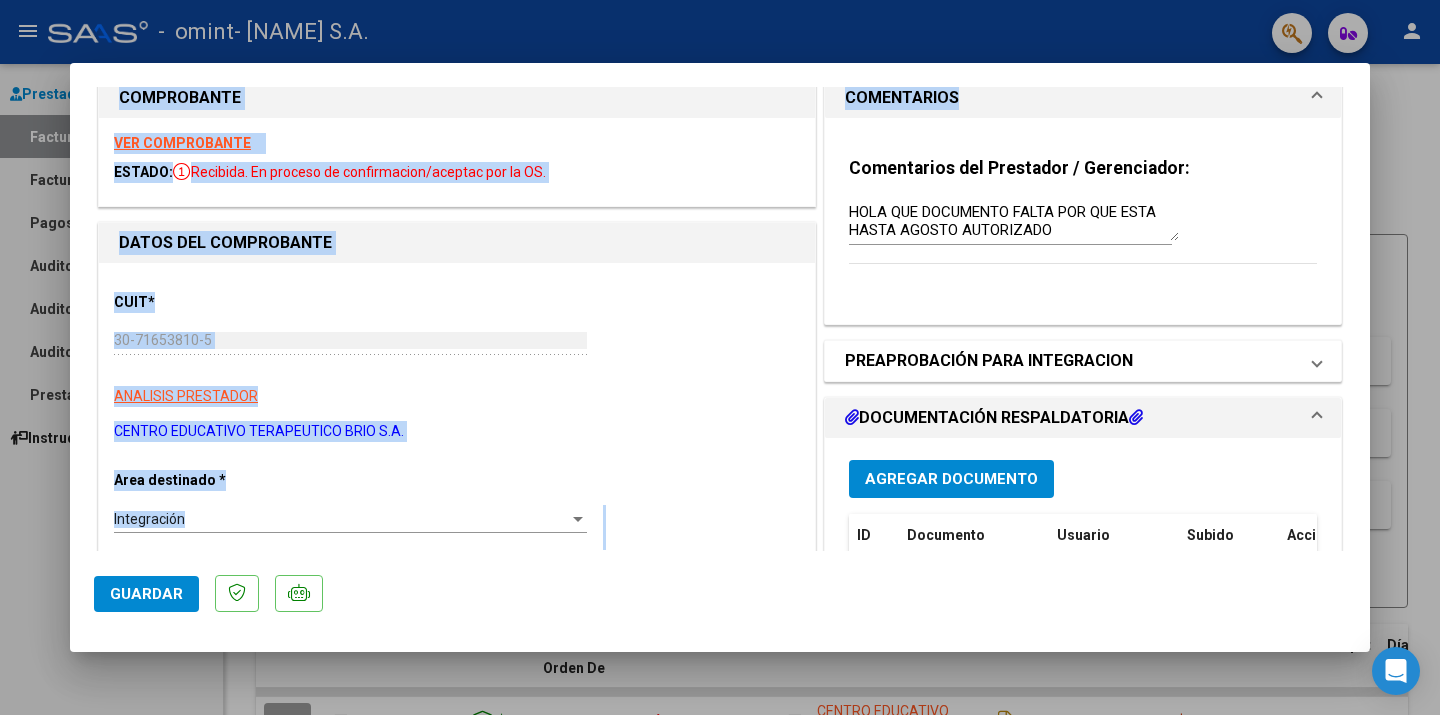 scroll, scrollTop: 0, scrollLeft: 0, axis: both 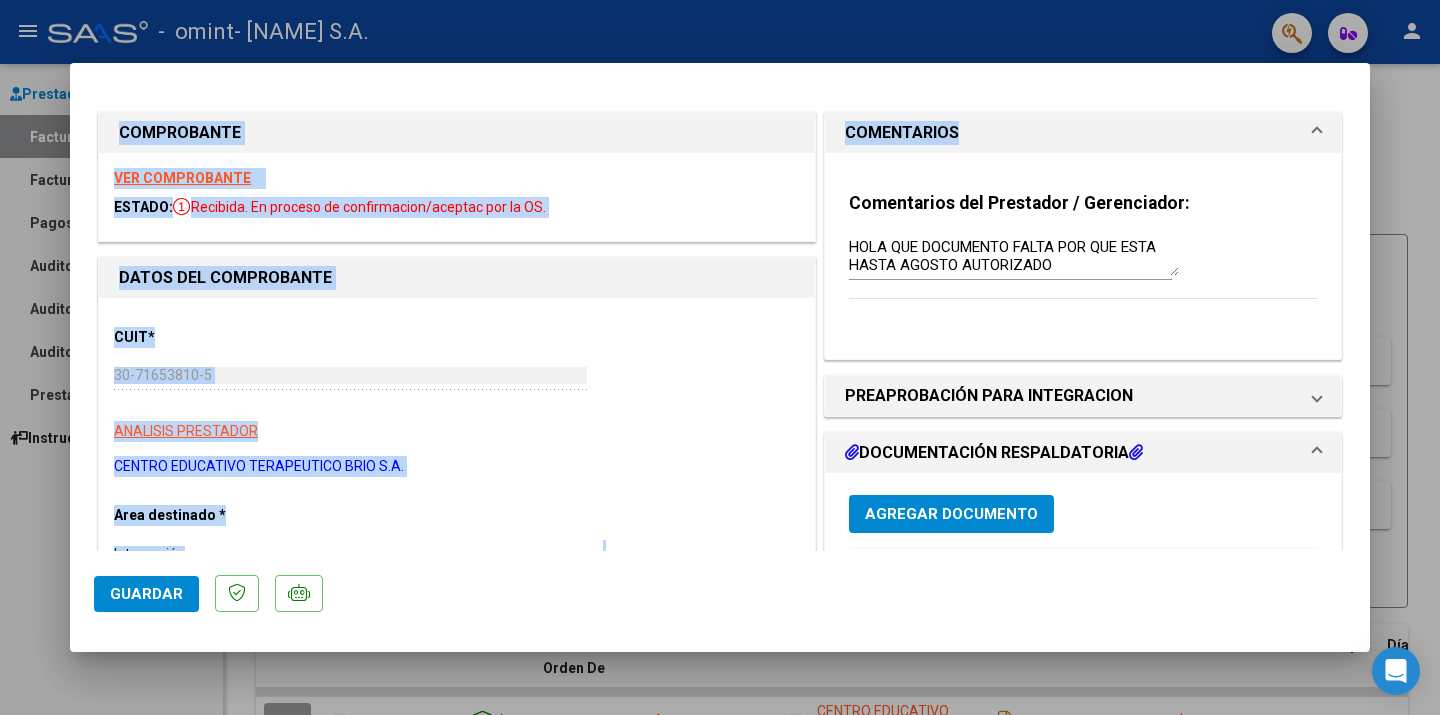 drag, startPoint x: 1364, startPoint y: 204, endPoint x: 1264, endPoint y: 478, distance: 291.67792 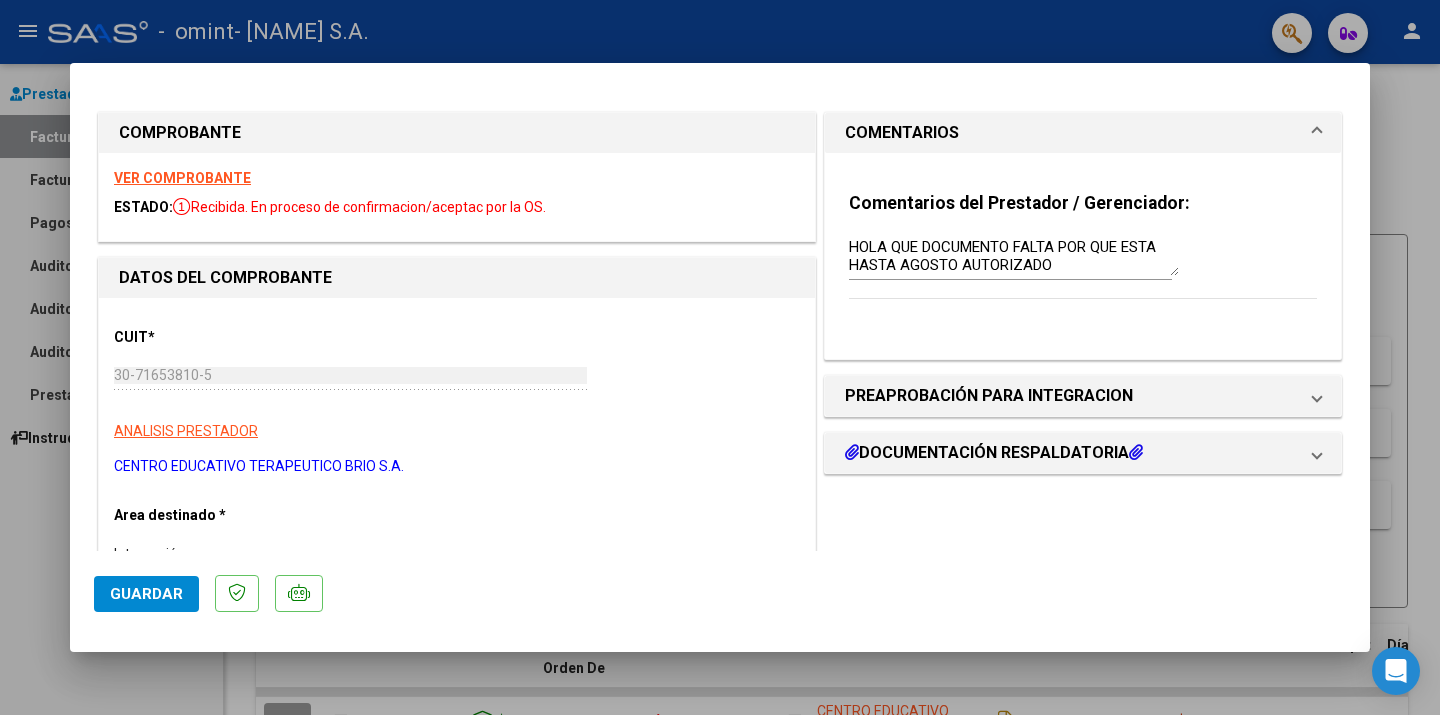 click on "COMENTARIOS Comentarios del Prestador / Gerenciador:  HOLA QUE DOCUMENTO FALTA POR QUE ESTA HASTA AGOSTO AUTORIZADO PREAPROBACIÓN PARA INTEGRACION  El afiliado figura en el ultimo padrón que tenemos de la SSS de  202505     FTP SSS  Legajo preaprobado para Período de Prestación:  202506 Ver Legajo Asociado  CUIL:  20587501636  Nombre y Apellido:  [NAME]  Período Desde:  202501  Período Hasta:  202512  Admite Dependencia:   NO  Comentario:  Módulo de Apoyo a la Integración Escolar (Equipo save  Quitar Legajo   DOCUMENTACIÓN RESPALDATORIA  Agregar Documento ID Documento Usuario Subido Acción 17573  Planilla Junio 2025   [EMAIL] -   CENTRO EDUCATUVO TERAPEUTICO BRIO   14/07/2025   1 total   1" at bounding box center [1083, 905] 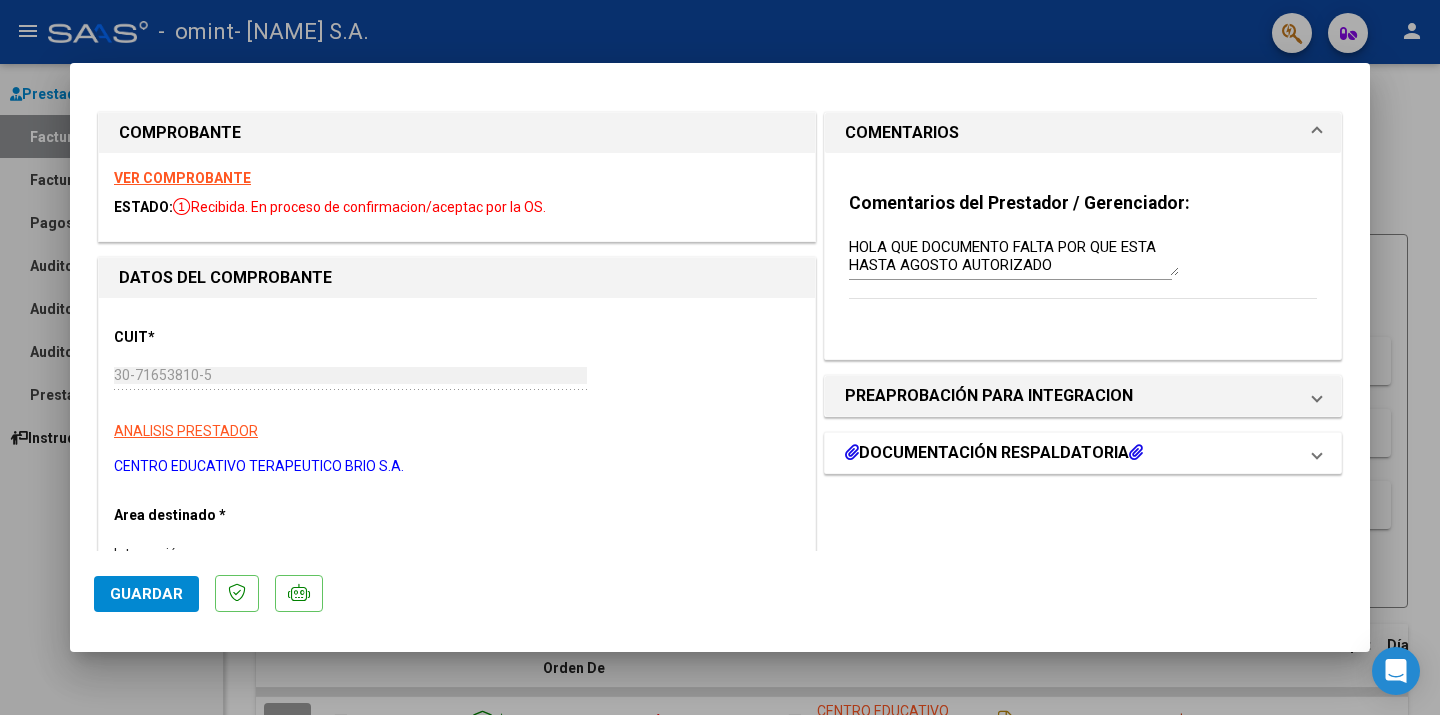 click on "DOCUMENTACIÓN RESPALDATORIA" at bounding box center (1071, 453) 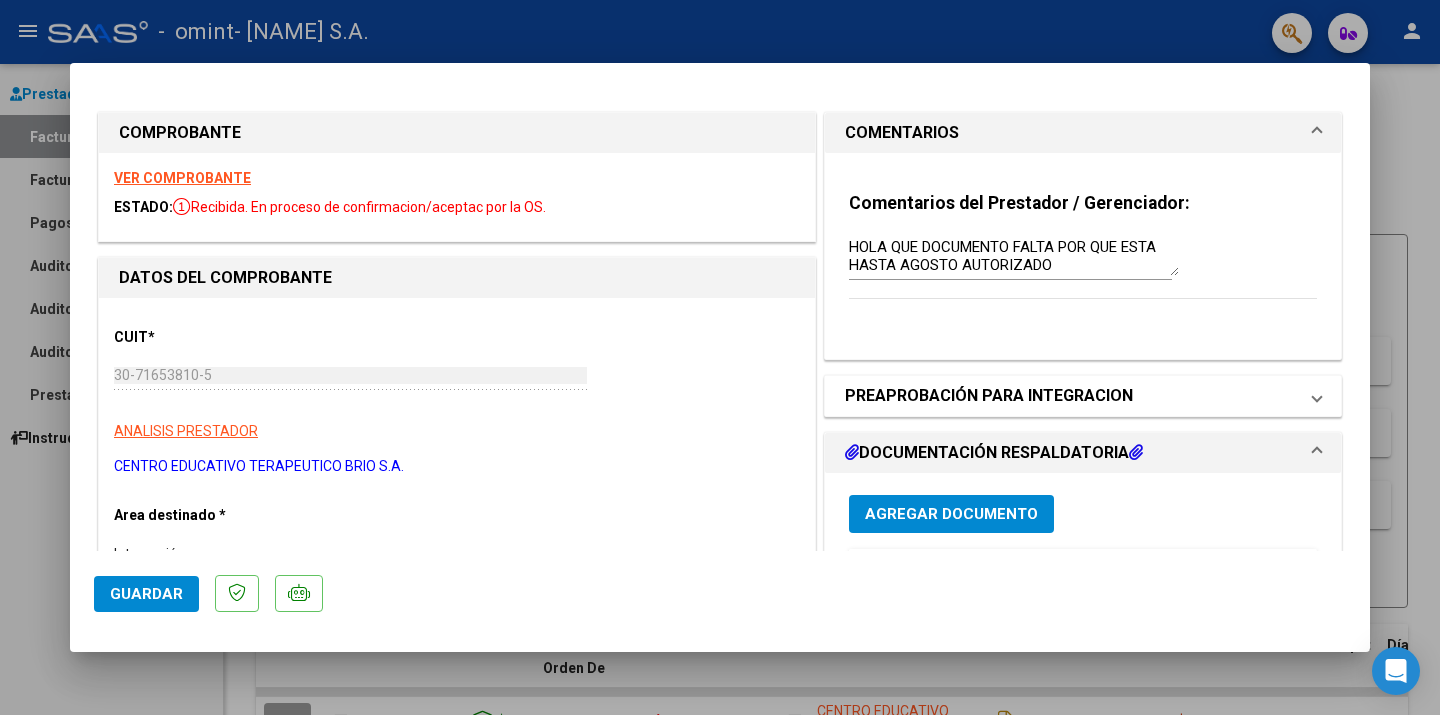 click on "PREAPROBACIÓN PARA INTEGRACION" at bounding box center [1083, 396] 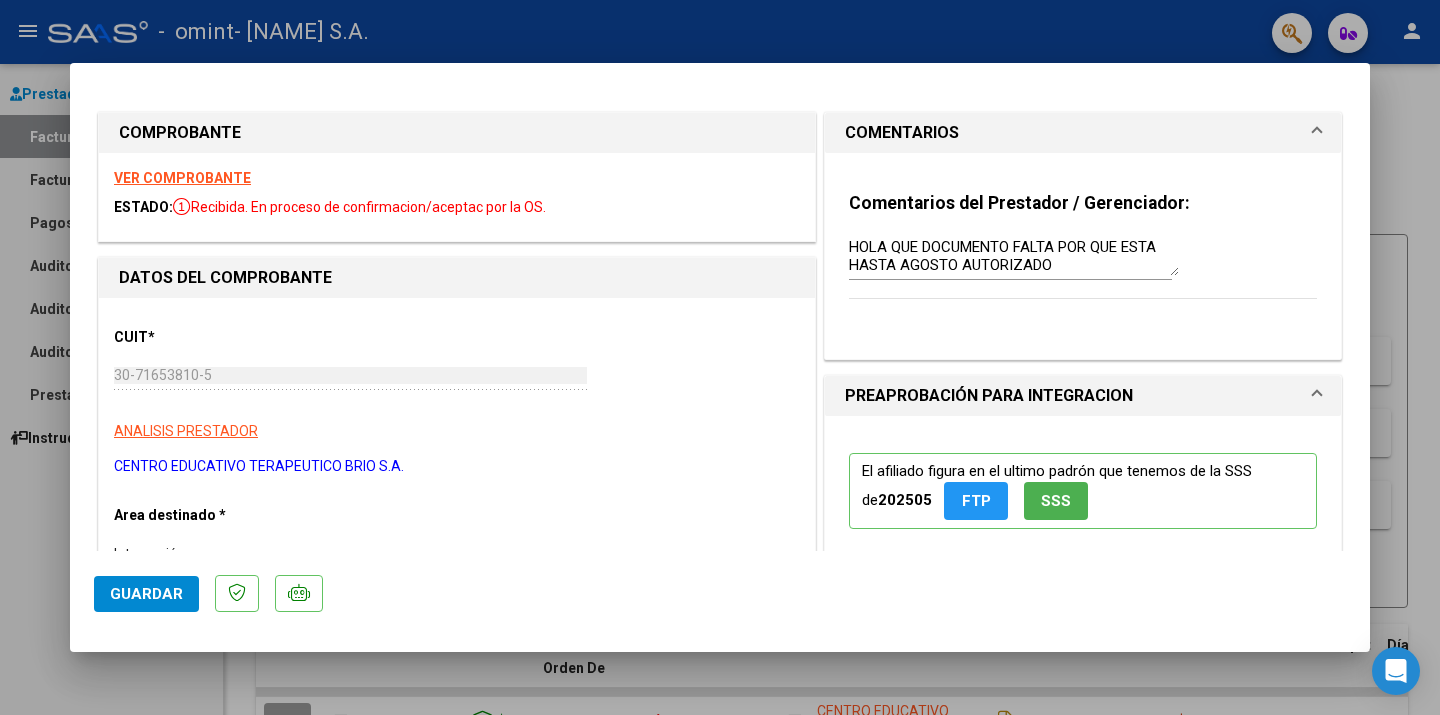 click on "SSS" 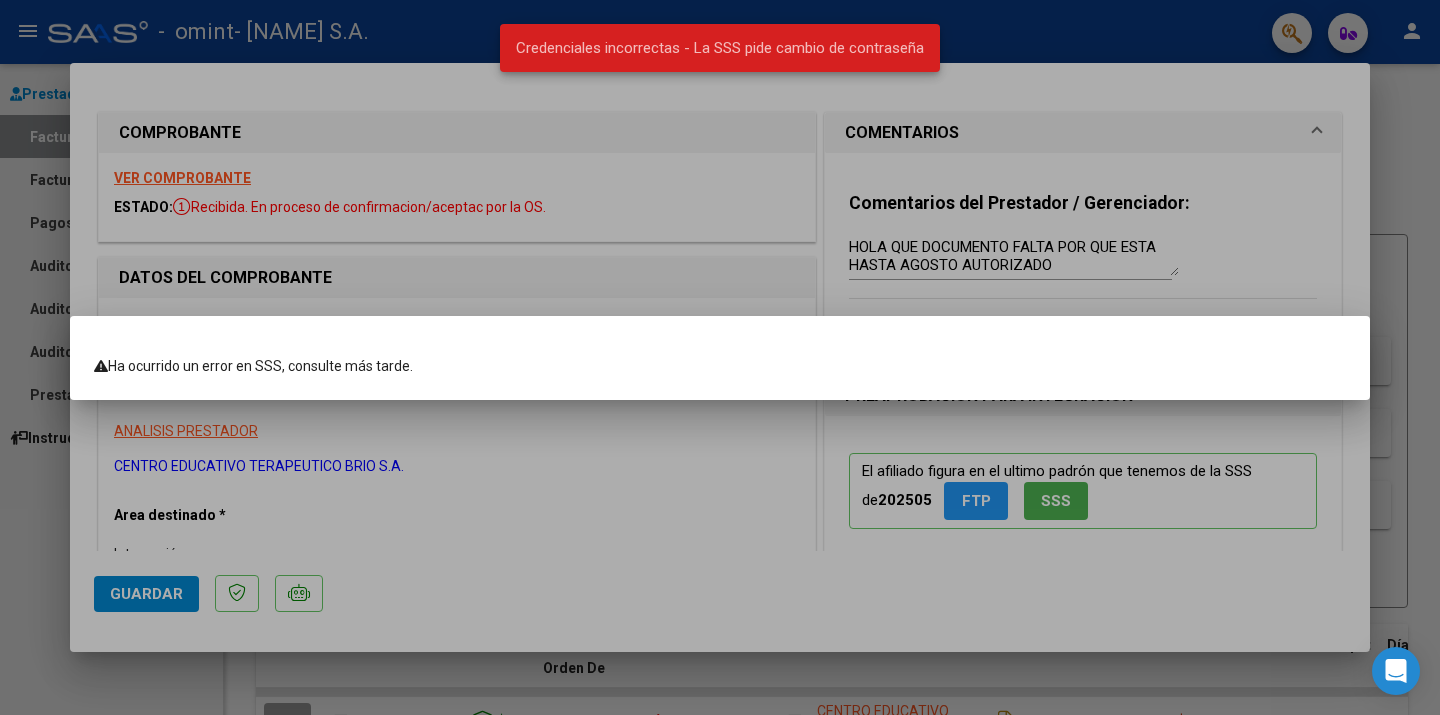 click at bounding box center (720, 357) 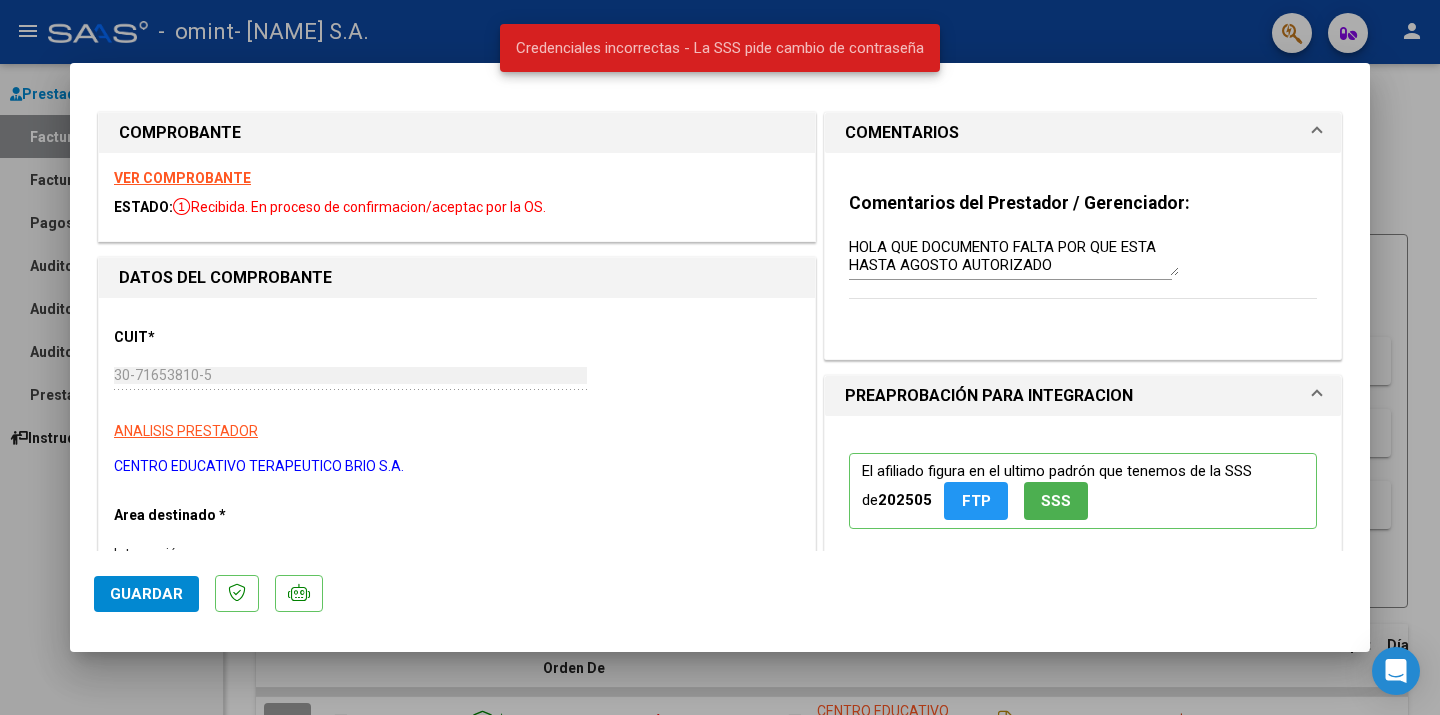 click on "FTP" at bounding box center (976, 500) 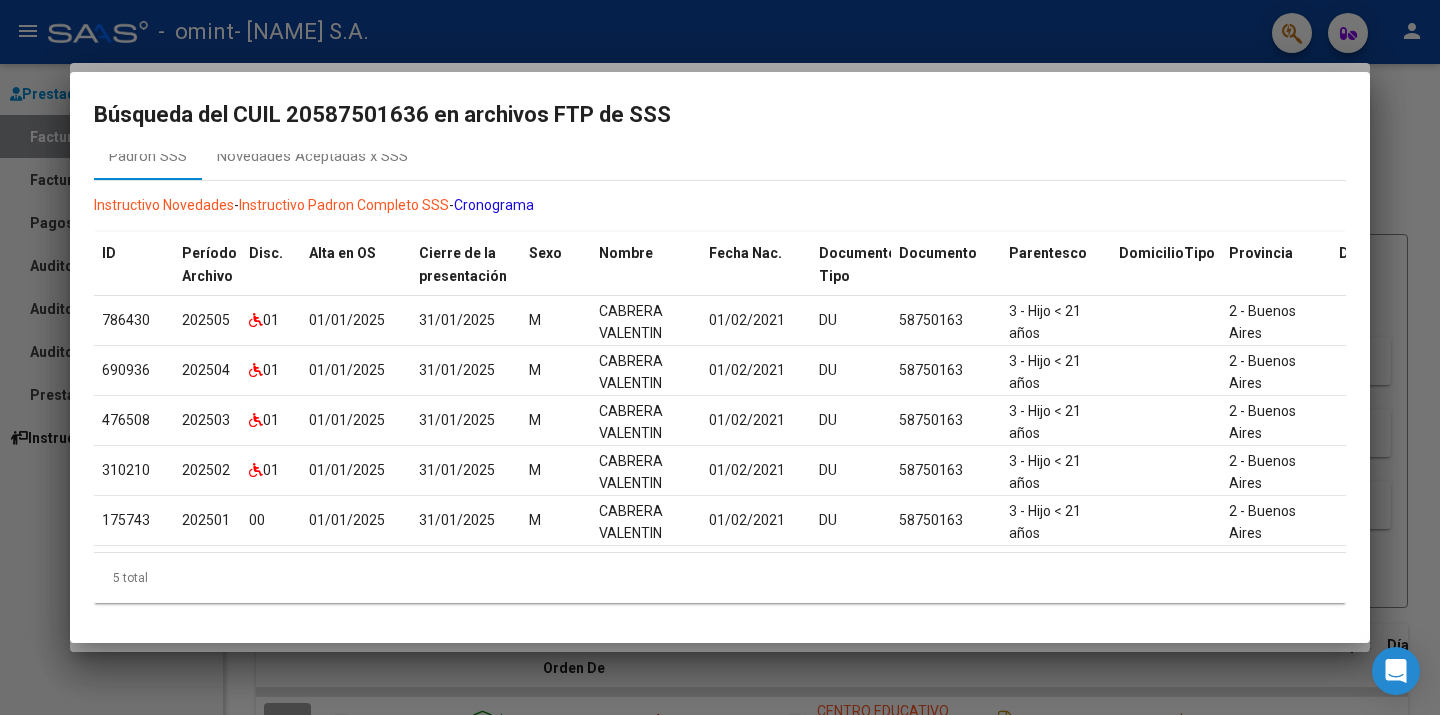 scroll, scrollTop: 0, scrollLeft: 0, axis: both 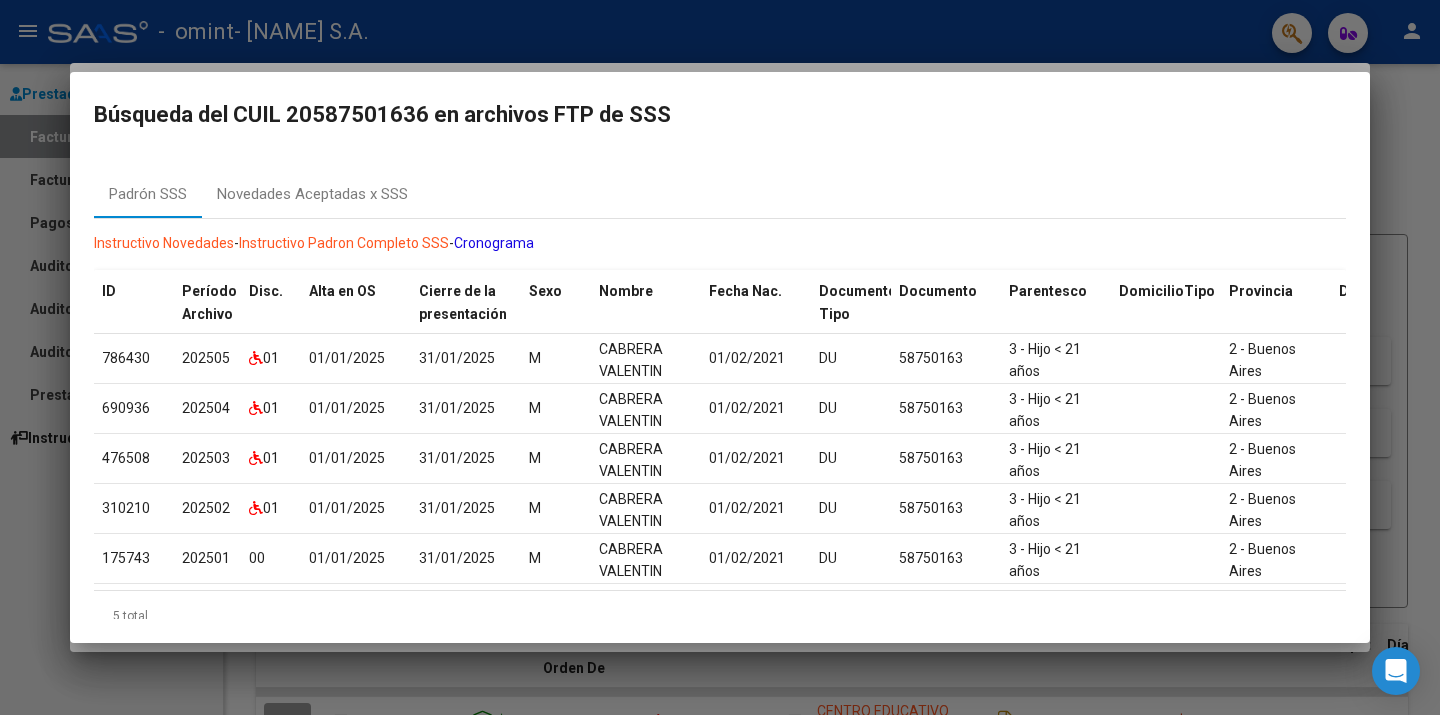 drag, startPoint x: 671, startPoint y: 582, endPoint x: 1233, endPoint y: 105, distance: 737.13837 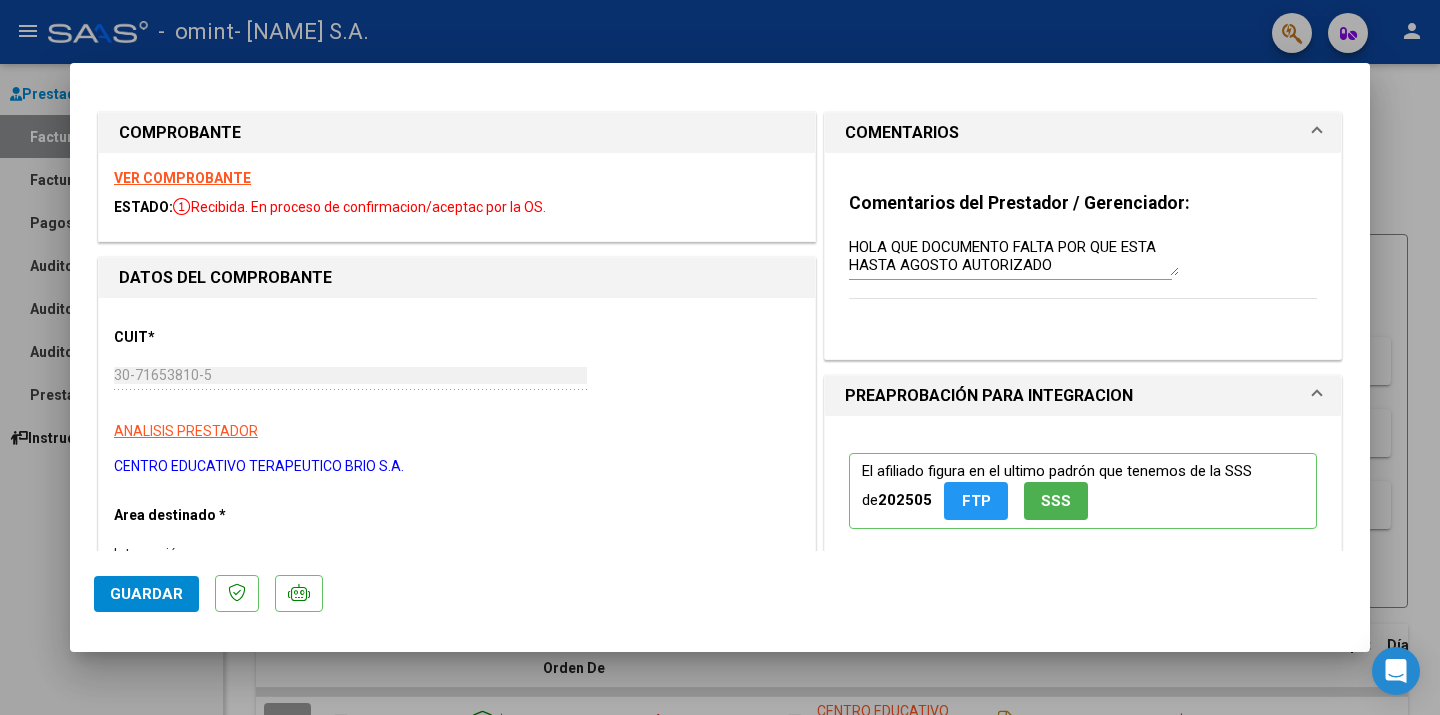 click on "Guardar" 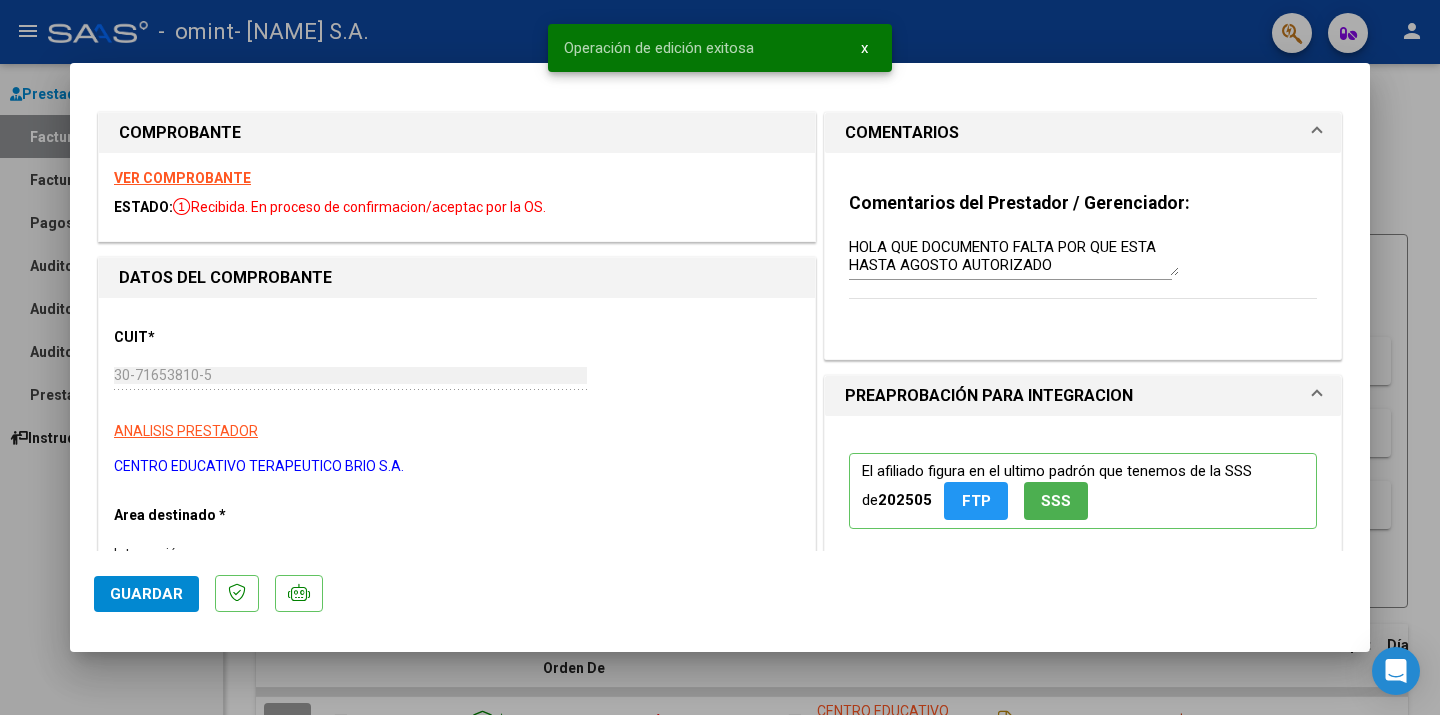 click at bounding box center (720, 357) 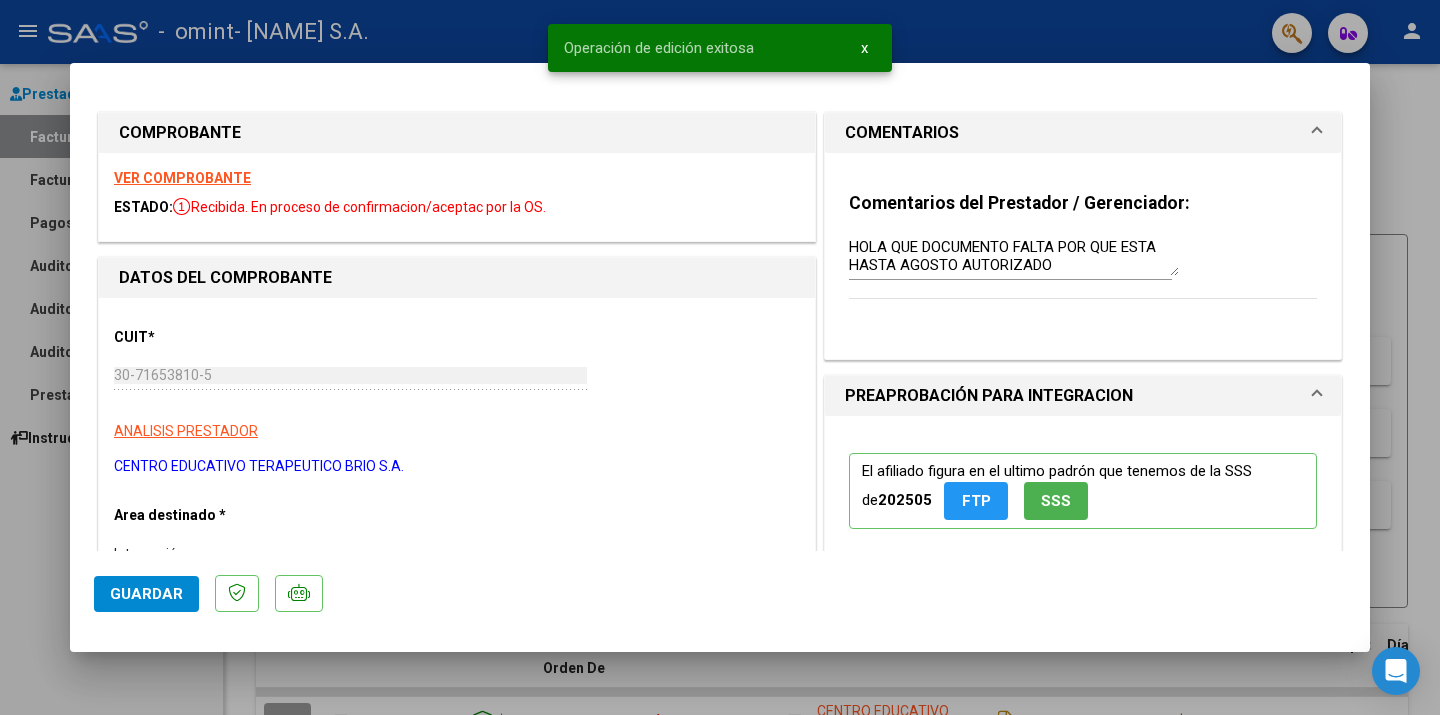 type 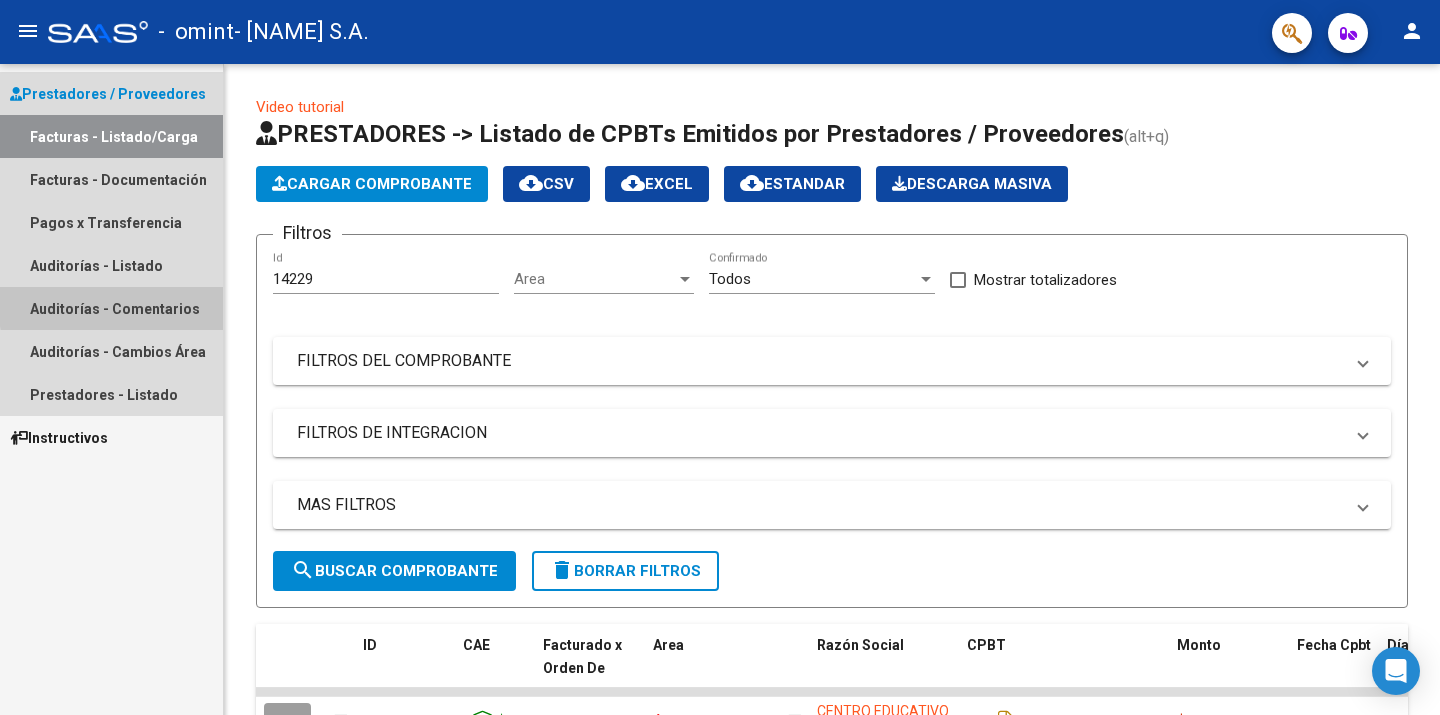click on "Auditorías - Comentarios" at bounding box center [111, 308] 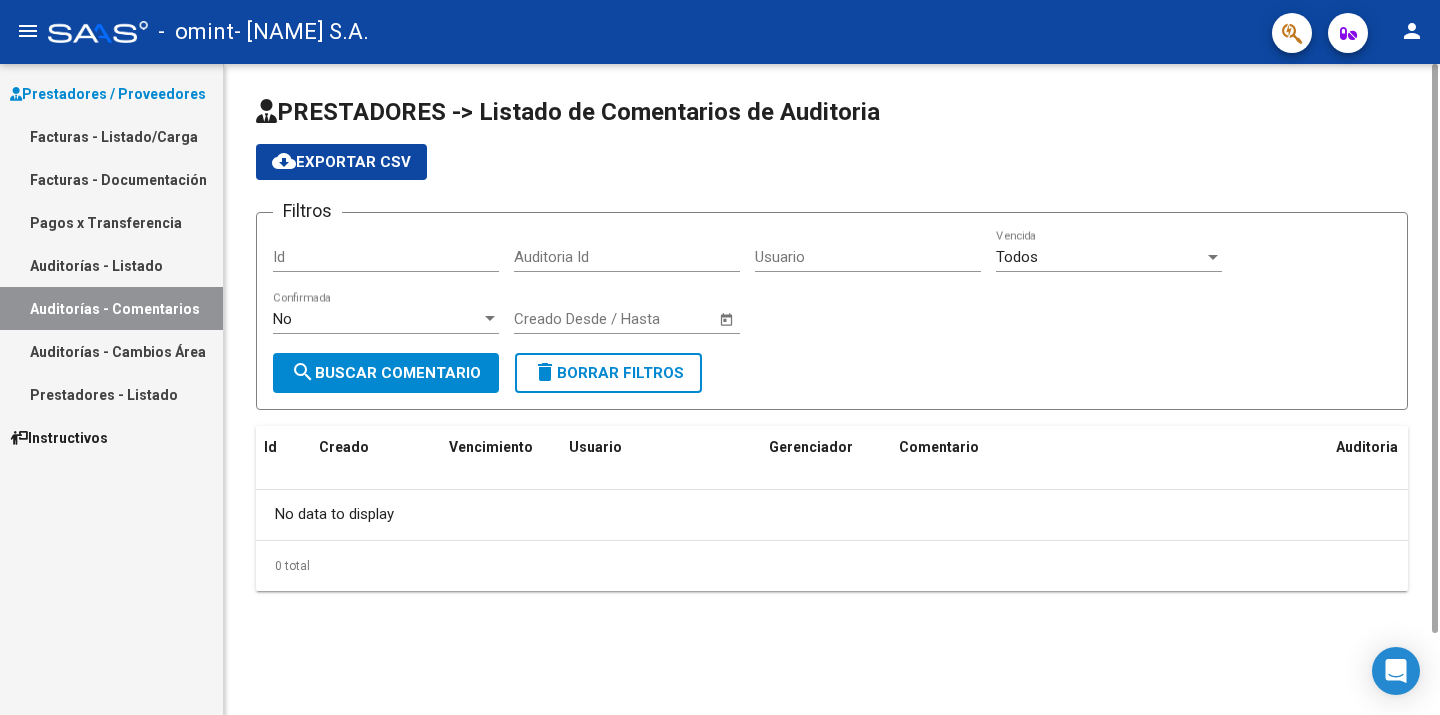 click on "No data to display" 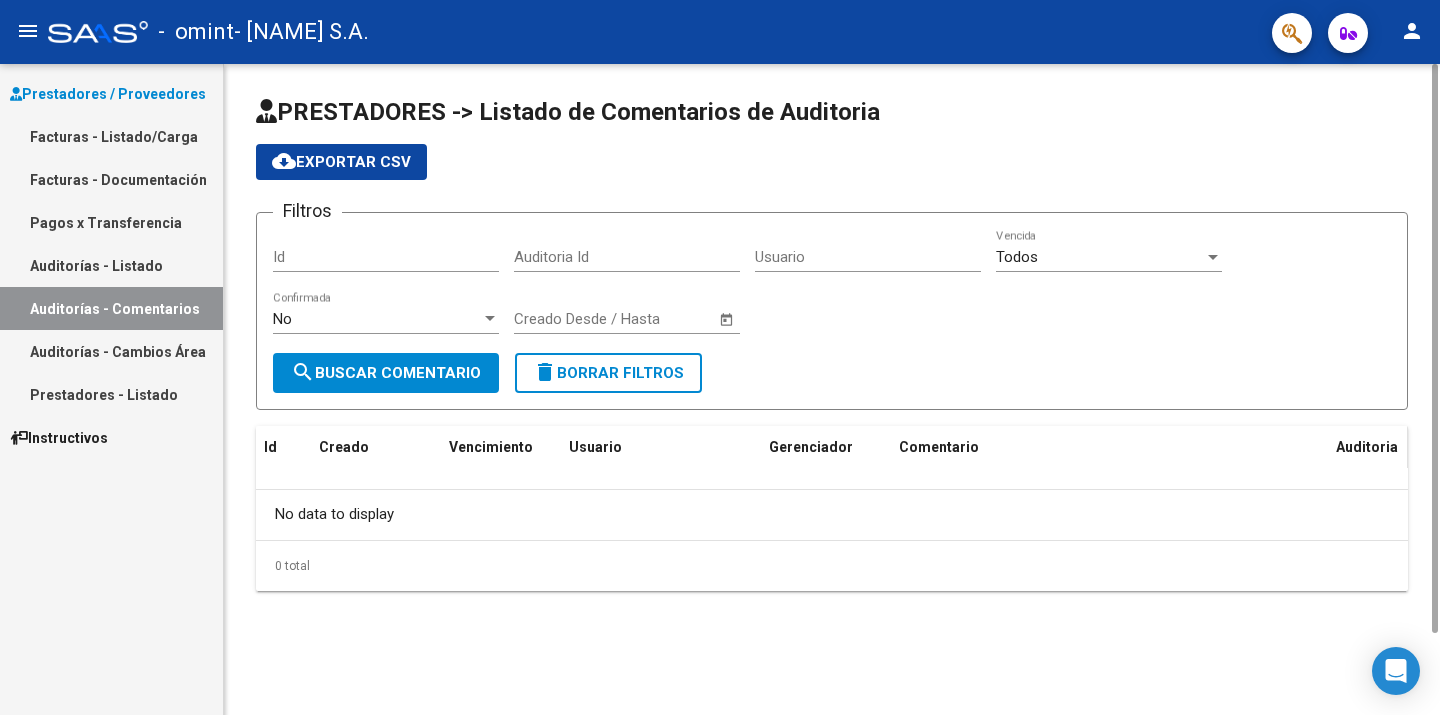 click on "Auditoria" 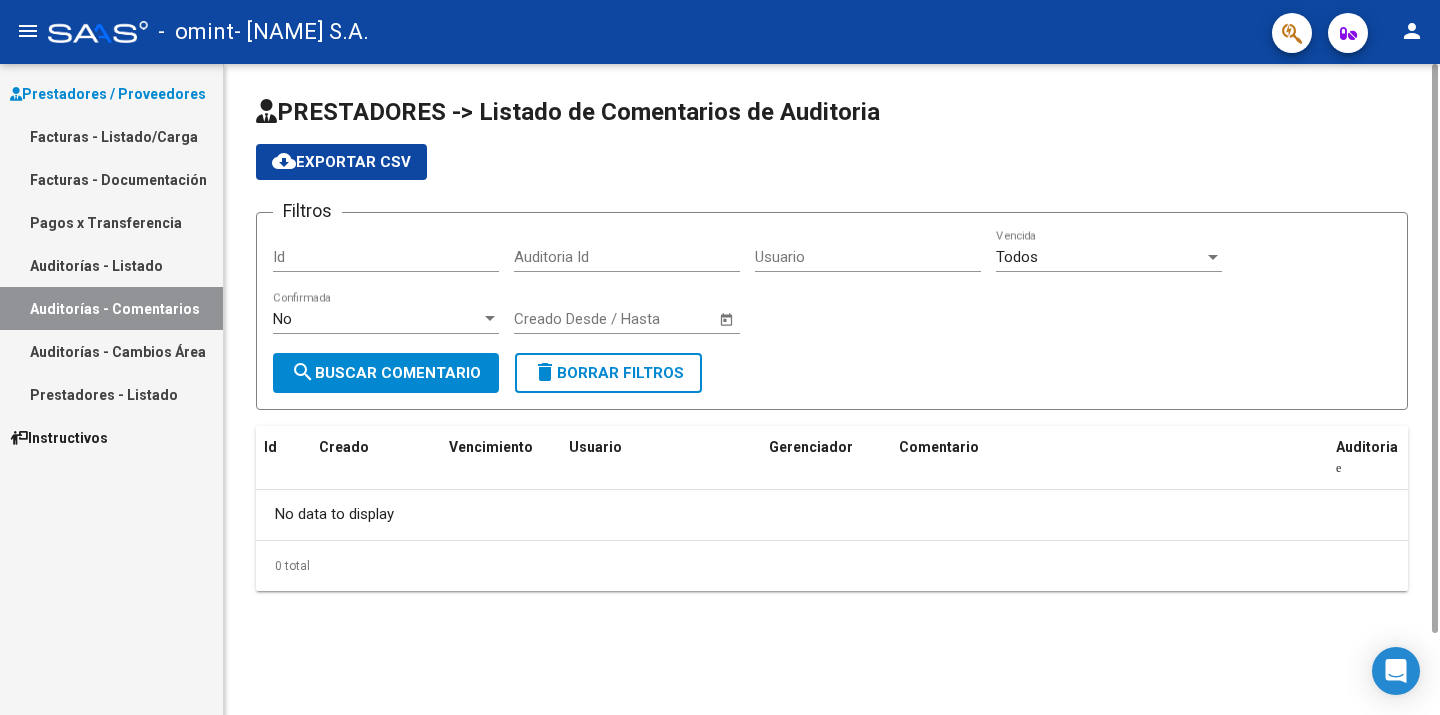 click on "Id" at bounding box center (386, 257) 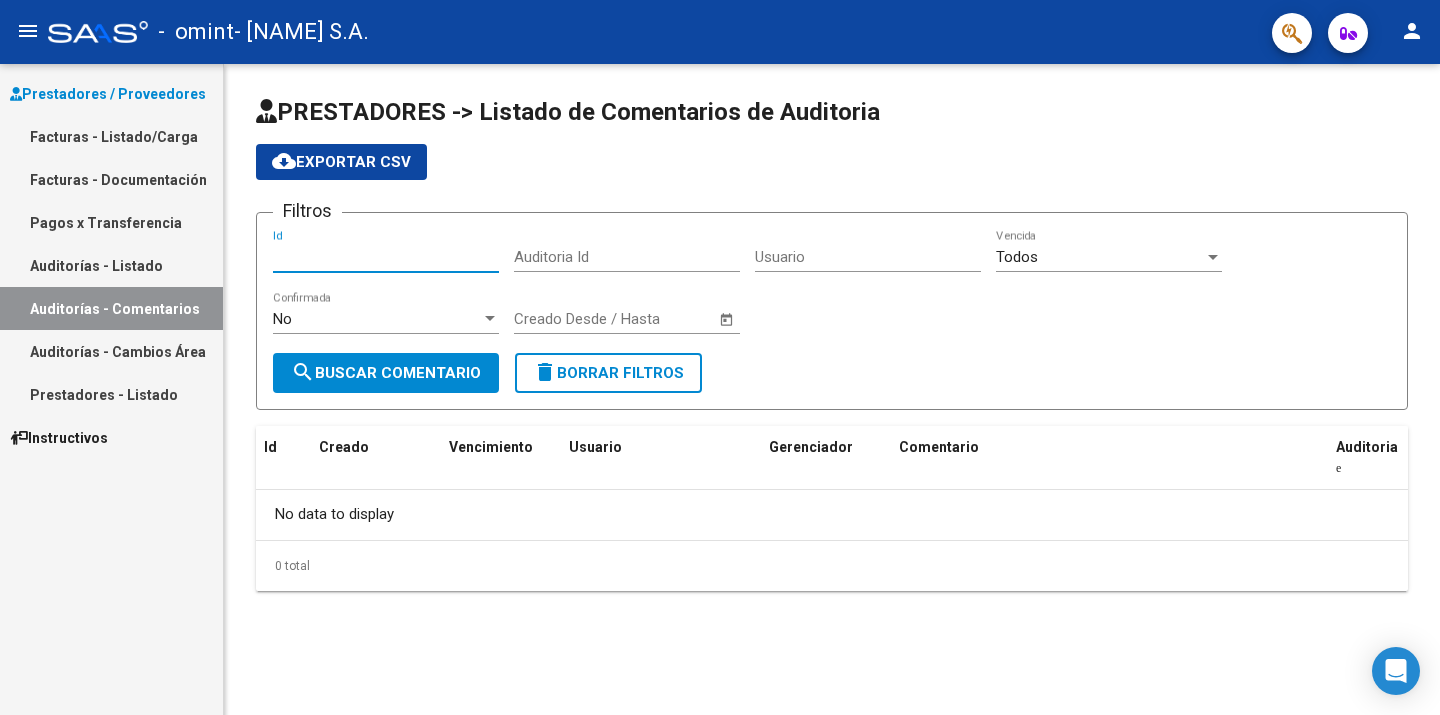 click on "Auditorías - Cambios Área" at bounding box center [111, 351] 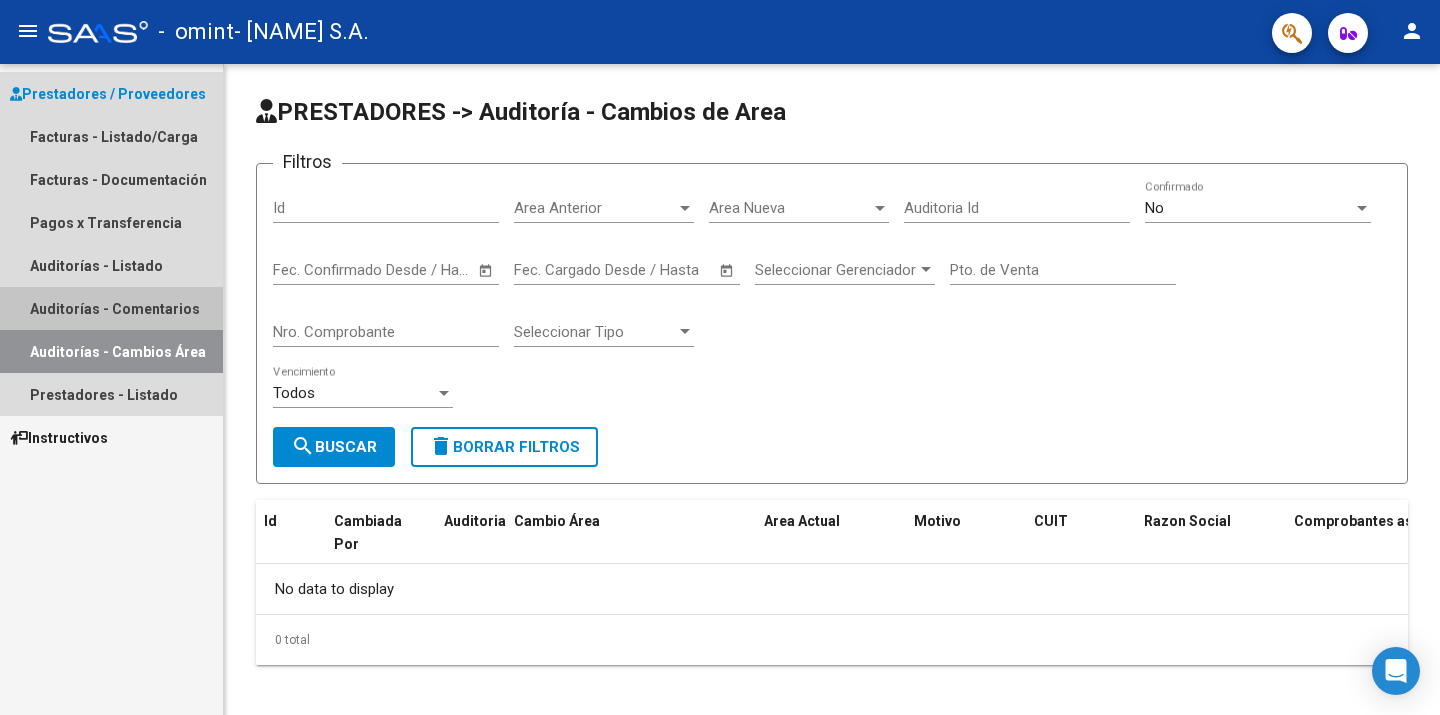 click on "Auditorías - Comentarios" at bounding box center [111, 308] 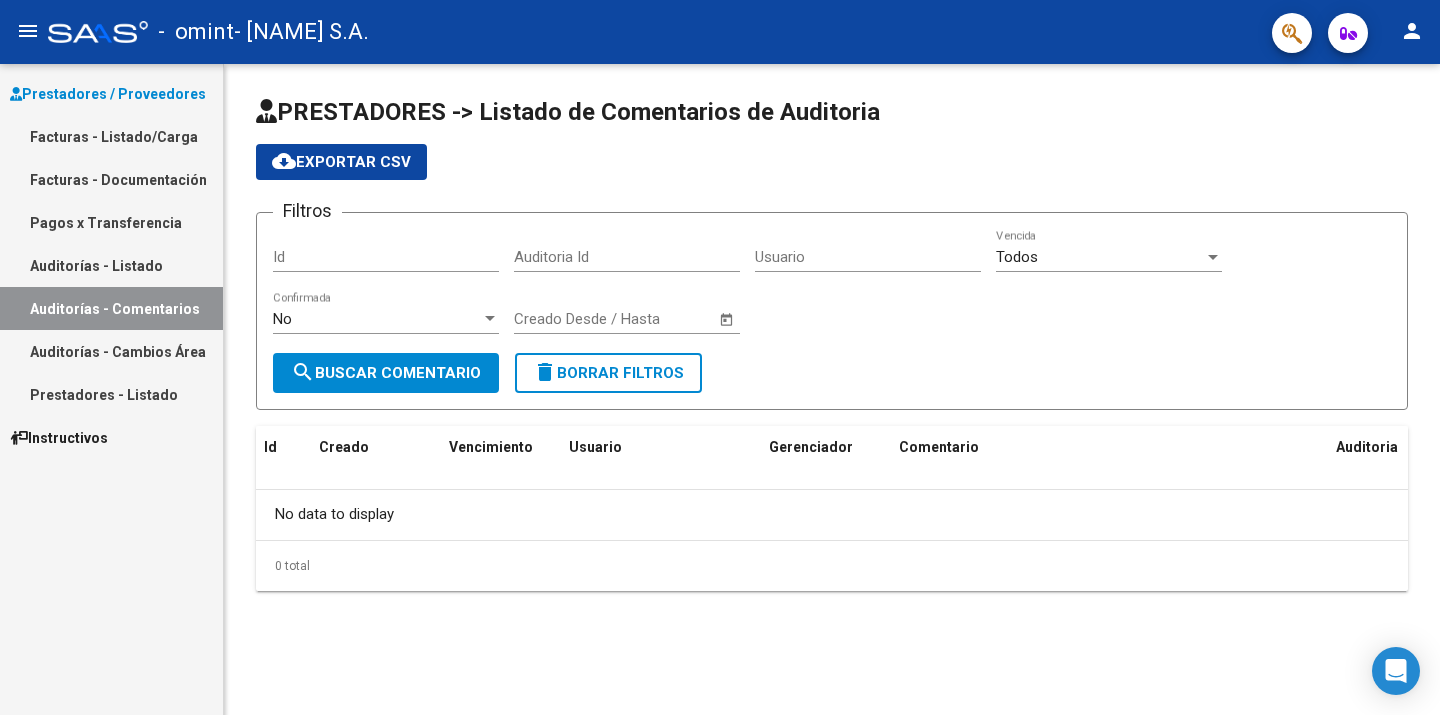 click on "Auditorías - Listado" at bounding box center (111, 265) 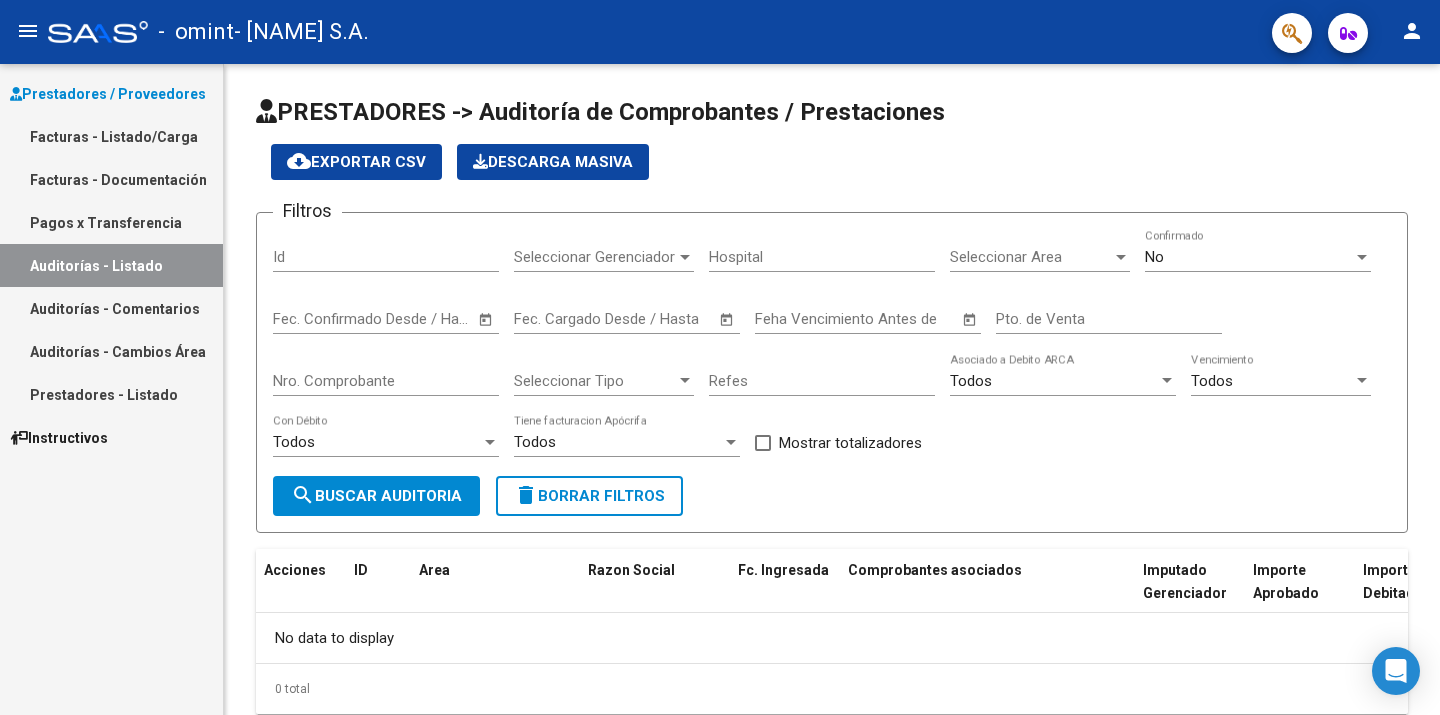 click on "Facturas - Documentación" at bounding box center [111, 179] 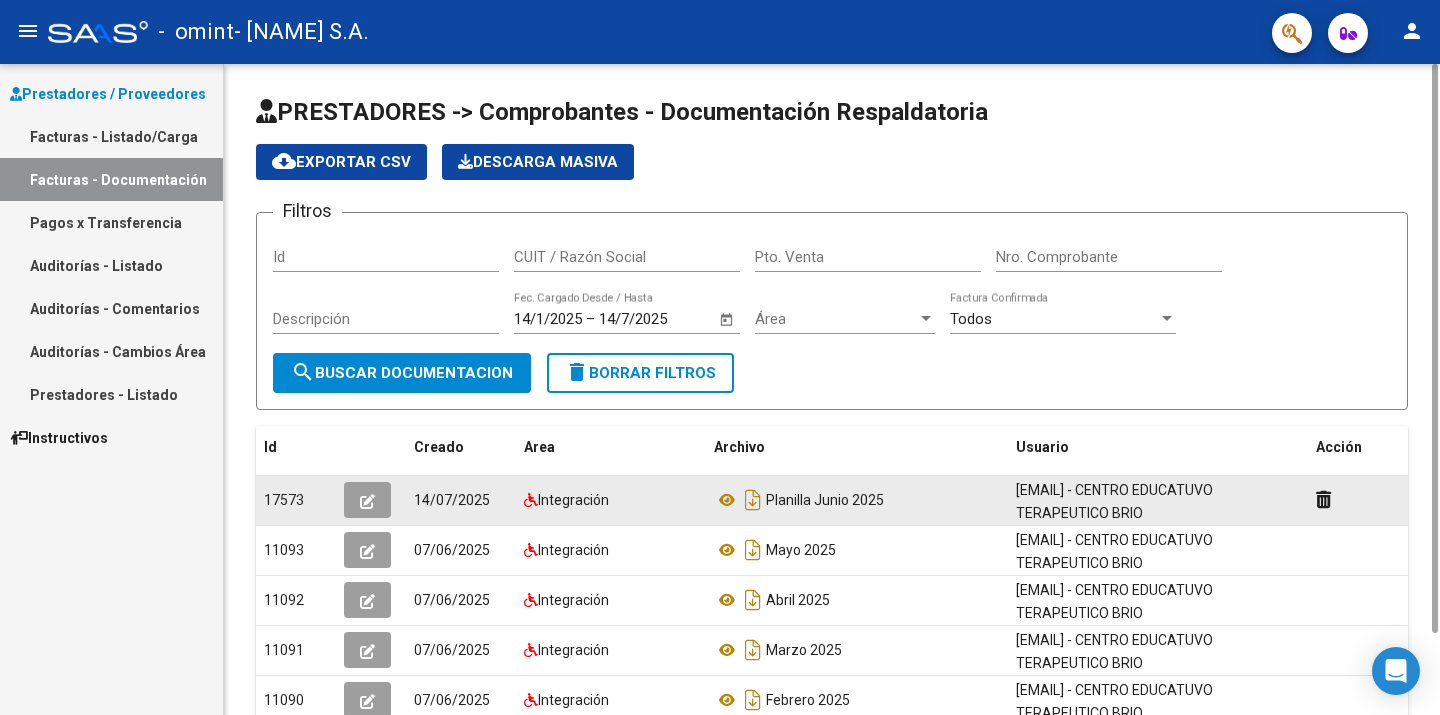 click on "Planilla Junio 2025" 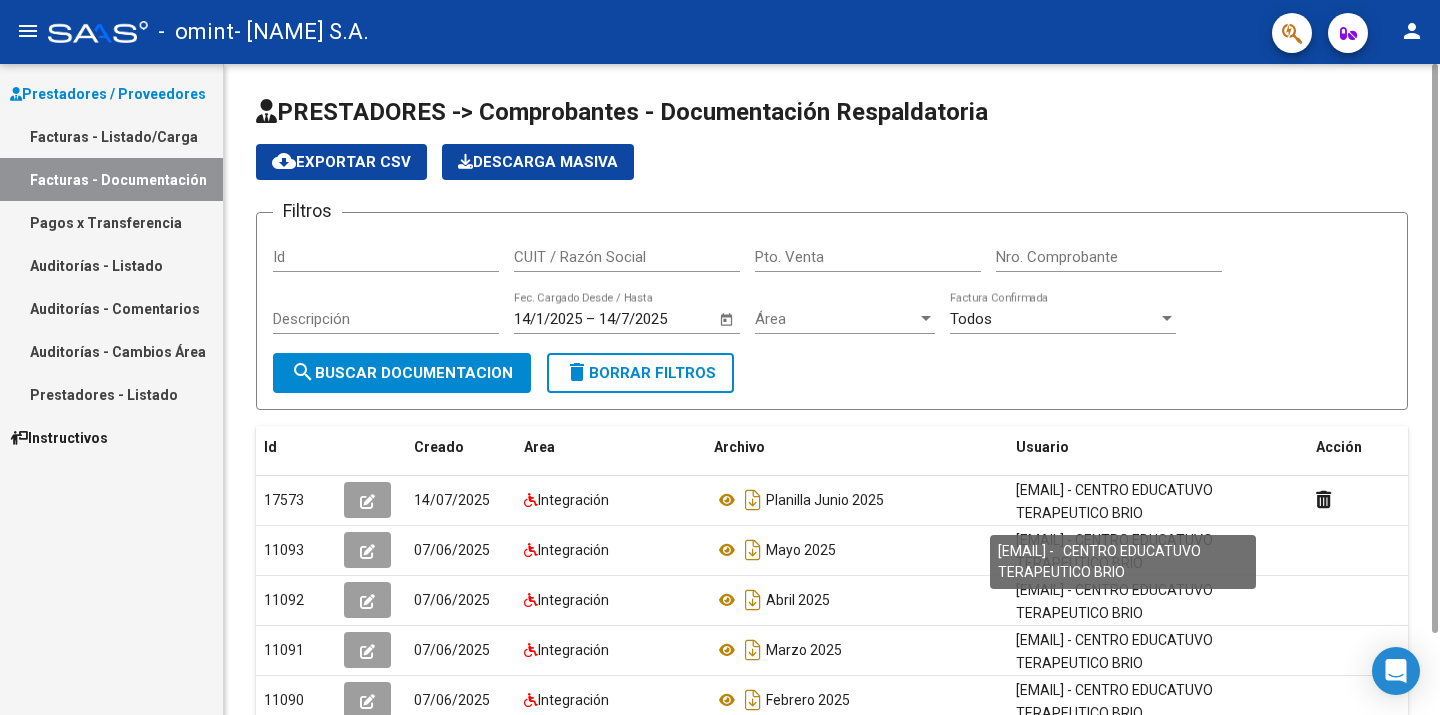 drag, startPoint x: 854, startPoint y: 512, endPoint x: 1218, endPoint y: 474, distance: 365.97815 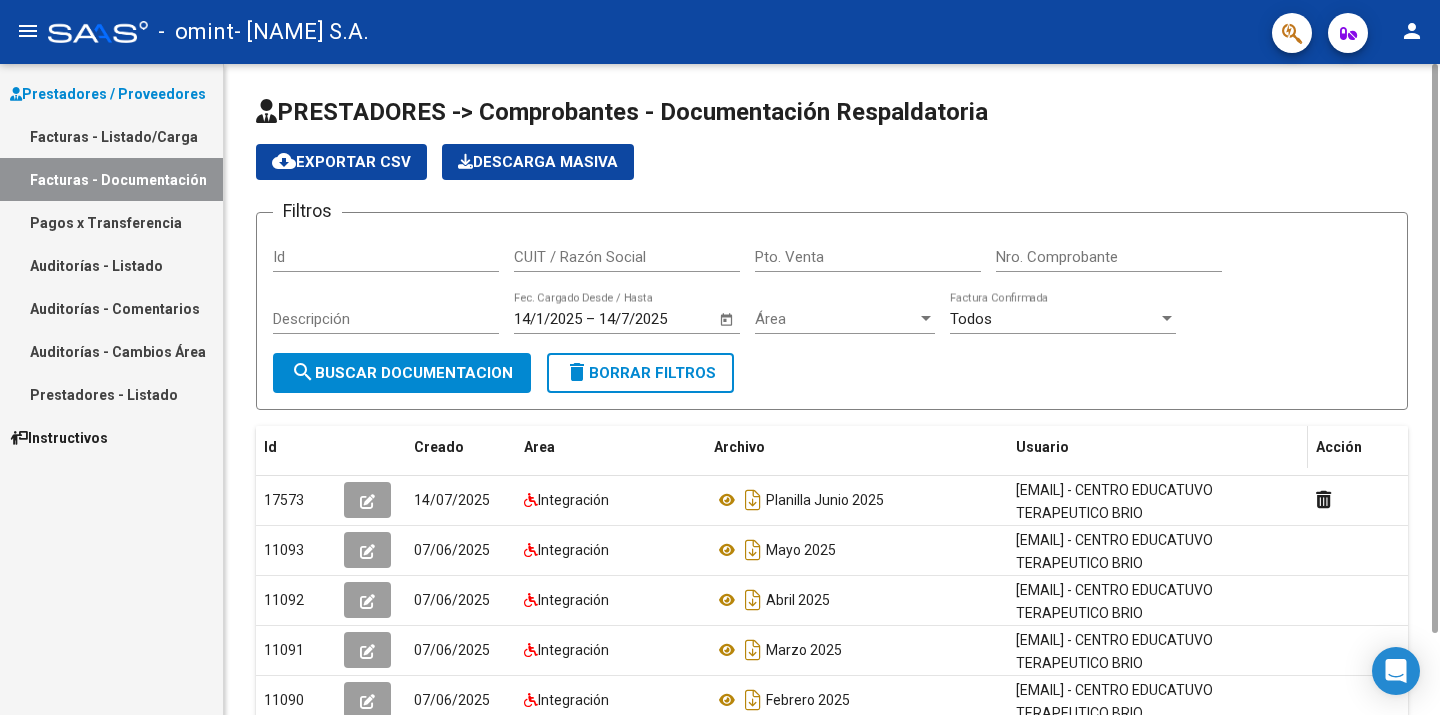 click on "Usuario" 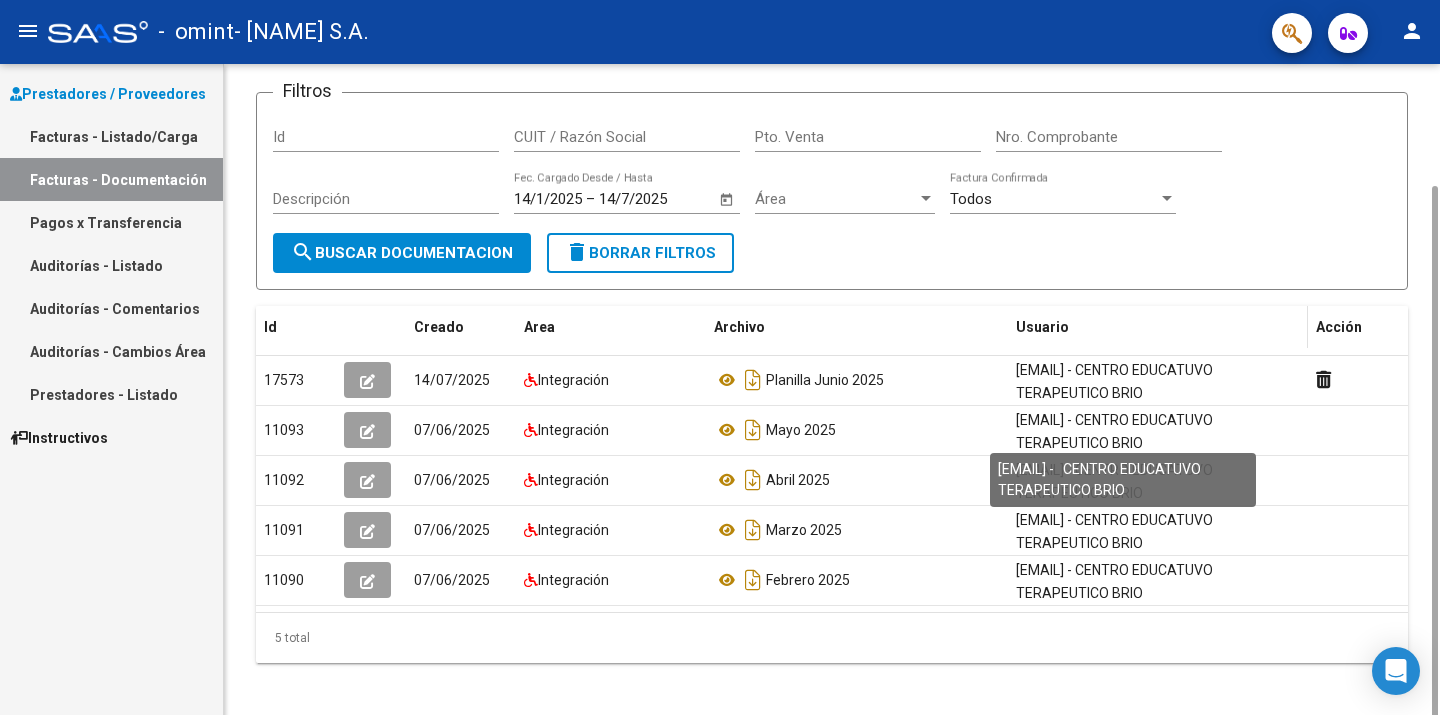 scroll, scrollTop: 132, scrollLeft: 0, axis: vertical 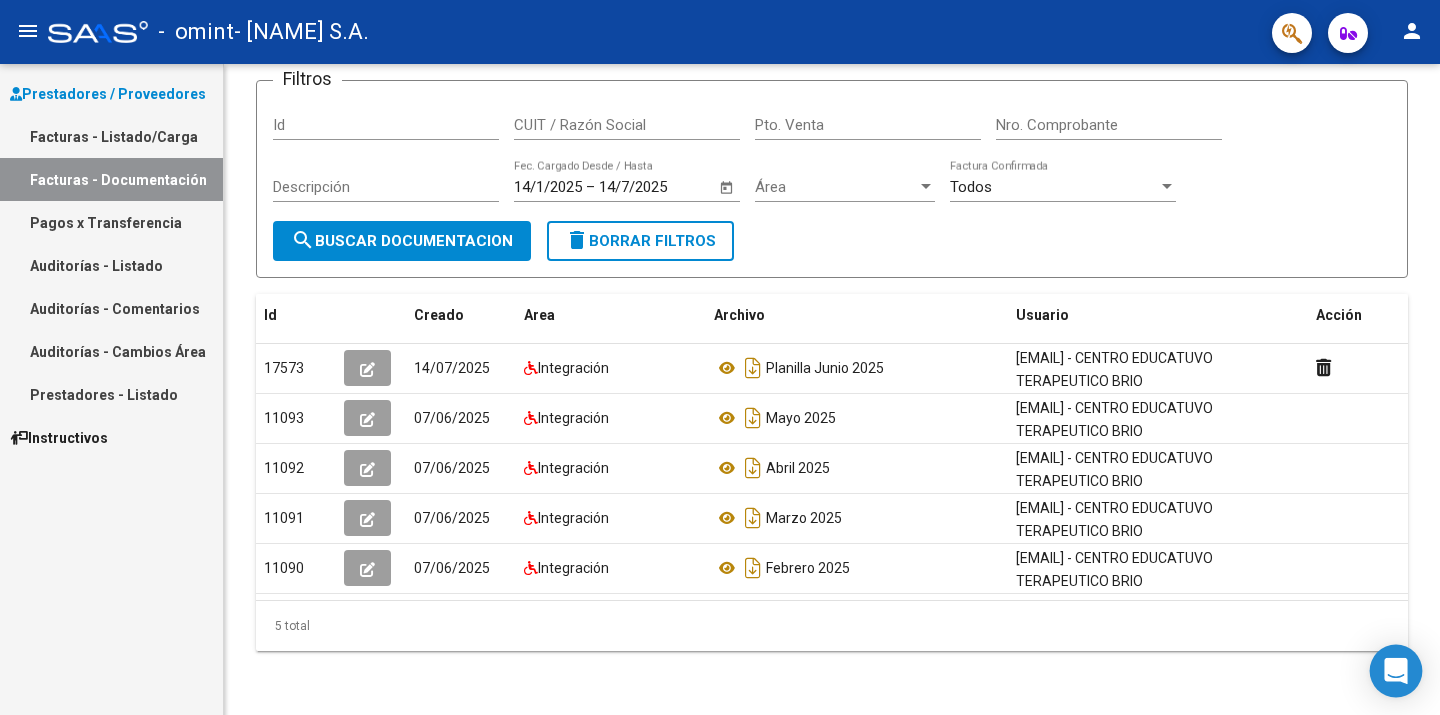 click on "menu -   omint   - CENTRO EDUCATIVO TERAPEUTICO BRIO S.A. person    Prestadores / Proveedores Facturas - Listado/Carga Facturas - Documentación Pagos x Transferencia Auditorías - Listado Auditorías - Comentarios Auditorías - Cambios Área Prestadores - Listado    Instructivos  PRESTADORES -> Comprobantes - Documentación Respaldatoria cloud_download  Exportar CSV   Descarga Masiva
Filtros Id CUIT / Razón Social Pto. Venta Nro. Comprobante Descripción 14/1/2025 14/1/2025 – 14/7/2025 Fec. Cargado Desde / Hasta Área Área Todos  Factura Confirmada search  Buscar Documentacion  delete  Borrar Filtros  Id Creado Area Archivo Usuario Acción 17573
14/07/2025 Integración Planilla Junio 2025  [EMAIL] -   CENTRO EDUCATUVO TERAPEUTICO BRIO  11093
07/06/2025 Integración Mayo 2025   [EMAIL] -   CENTRO EDUCATUVO TERAPEUTICO BRIO  11092
07/06/2025 Integración Abril 2025  [EMAIL] -   CENTRO EDUCATUVO TERAPEUTICO BRIO  11091
07/06/2025 Integración" at bounding box center [720, 357] 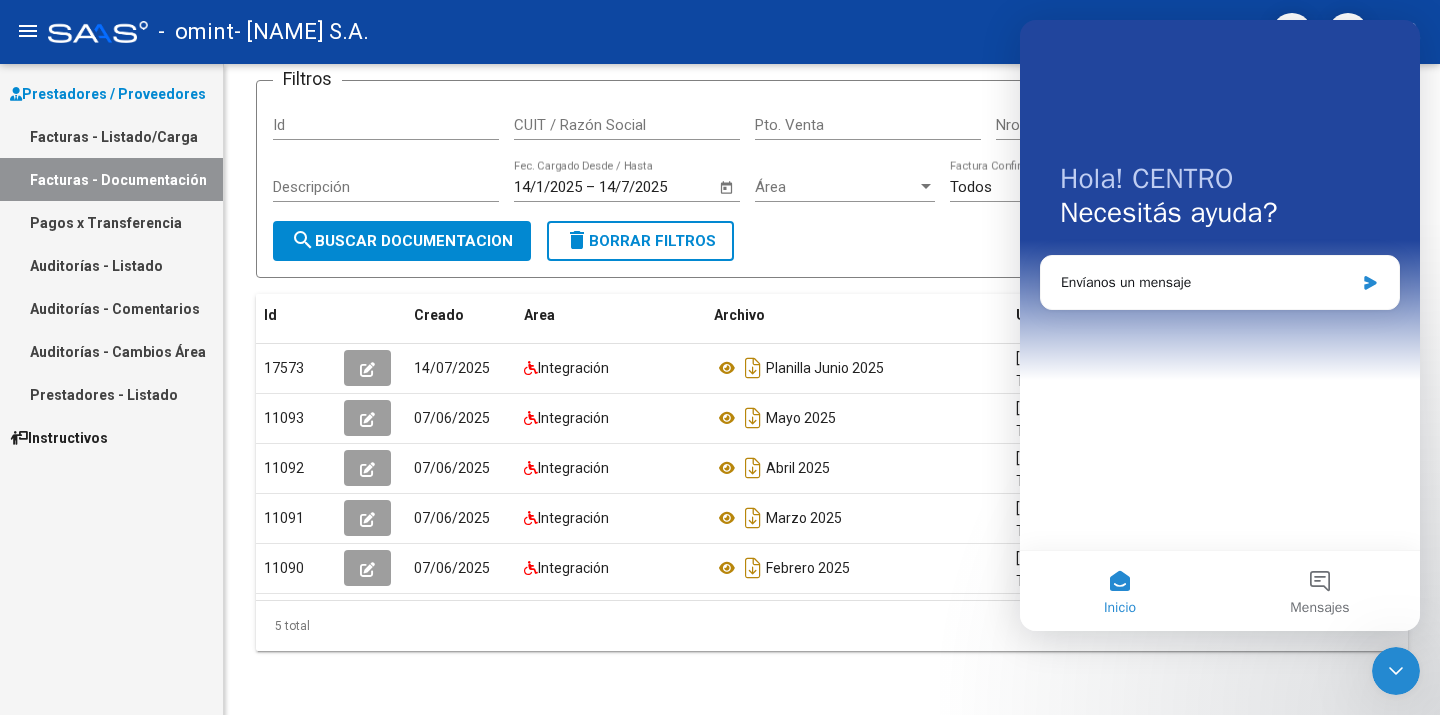 scroll, scrollTop: 0, scrollLeft: 0, axis: both 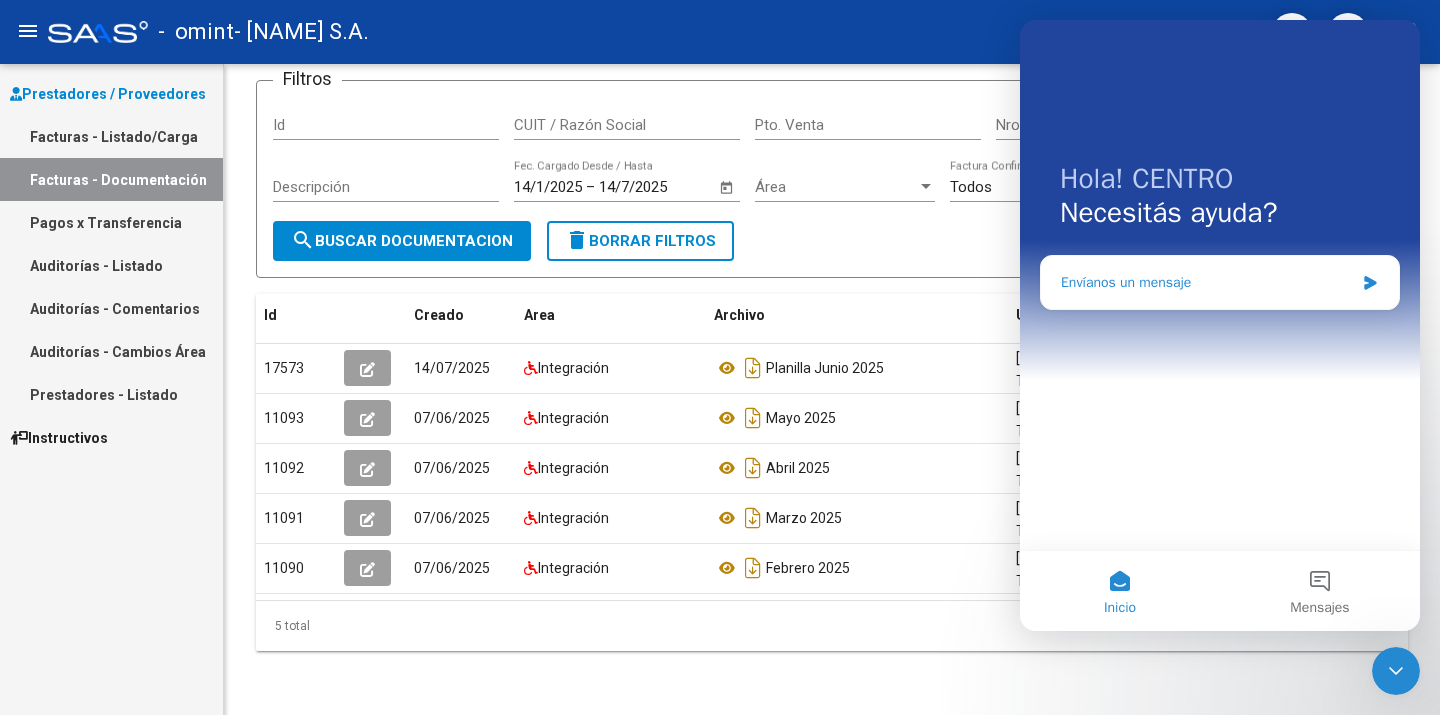 click on "Envíanos un mensaje" at bounding box center (1207, 282) 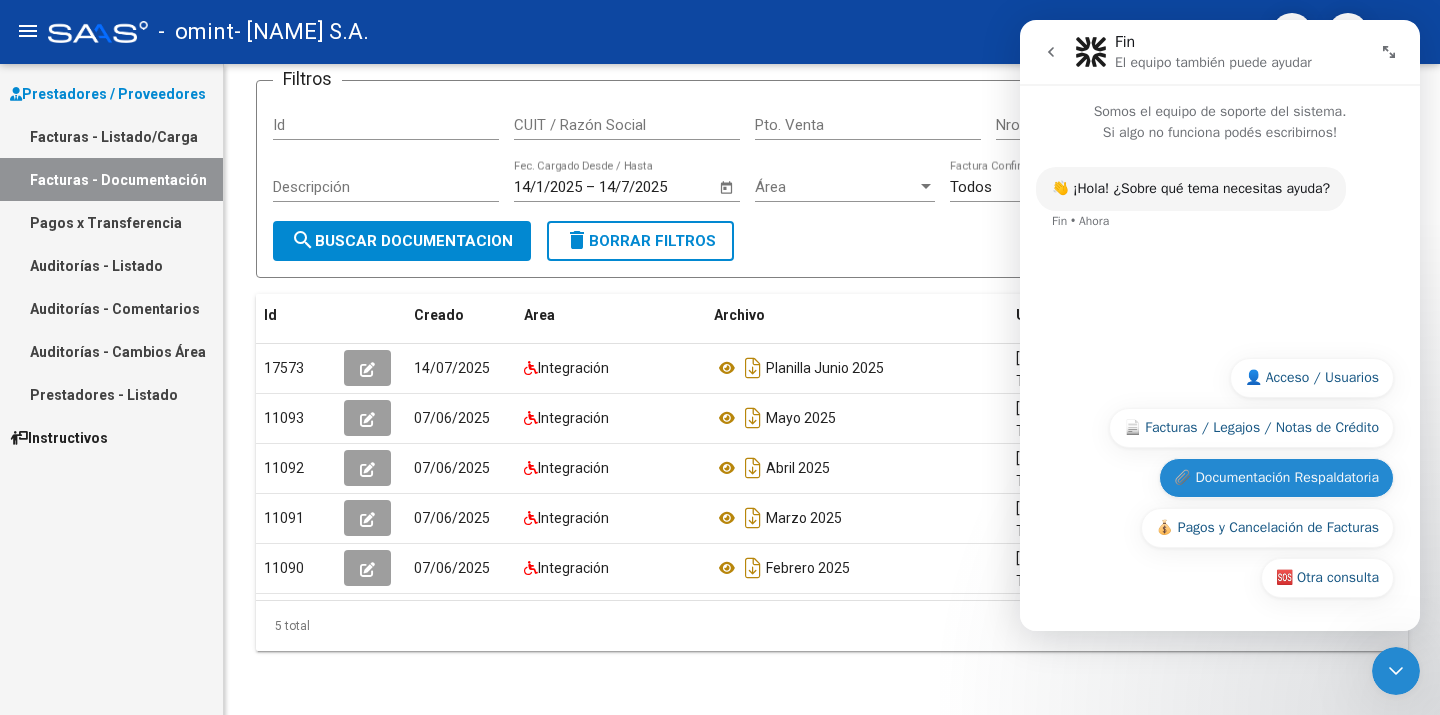 click on "📎 Documentación Respaldatoria" at bounding box center [1276, 478] 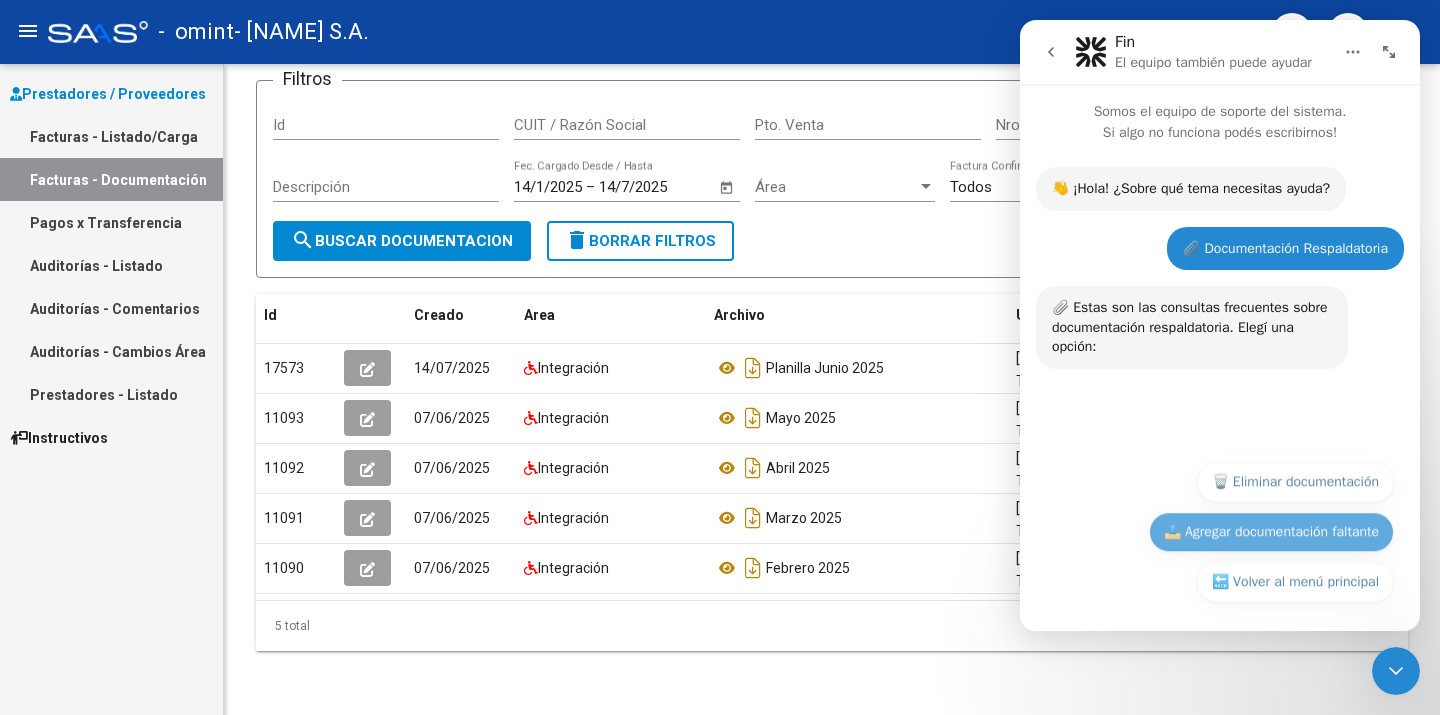 click on "📤 Agregar documentación faltante" at bounding box center [1271, 528] 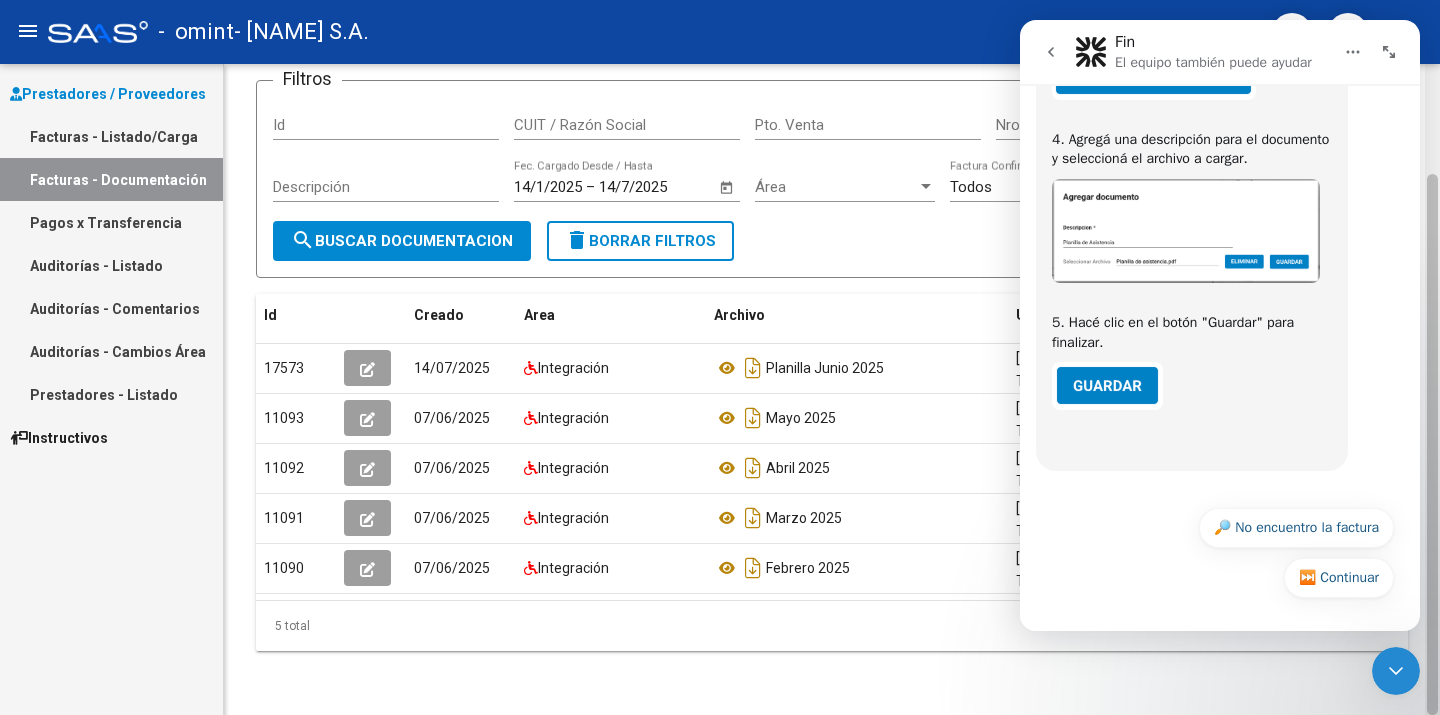 scroll, scrollTop: 974, scrollLeft: 0, axis: vertical 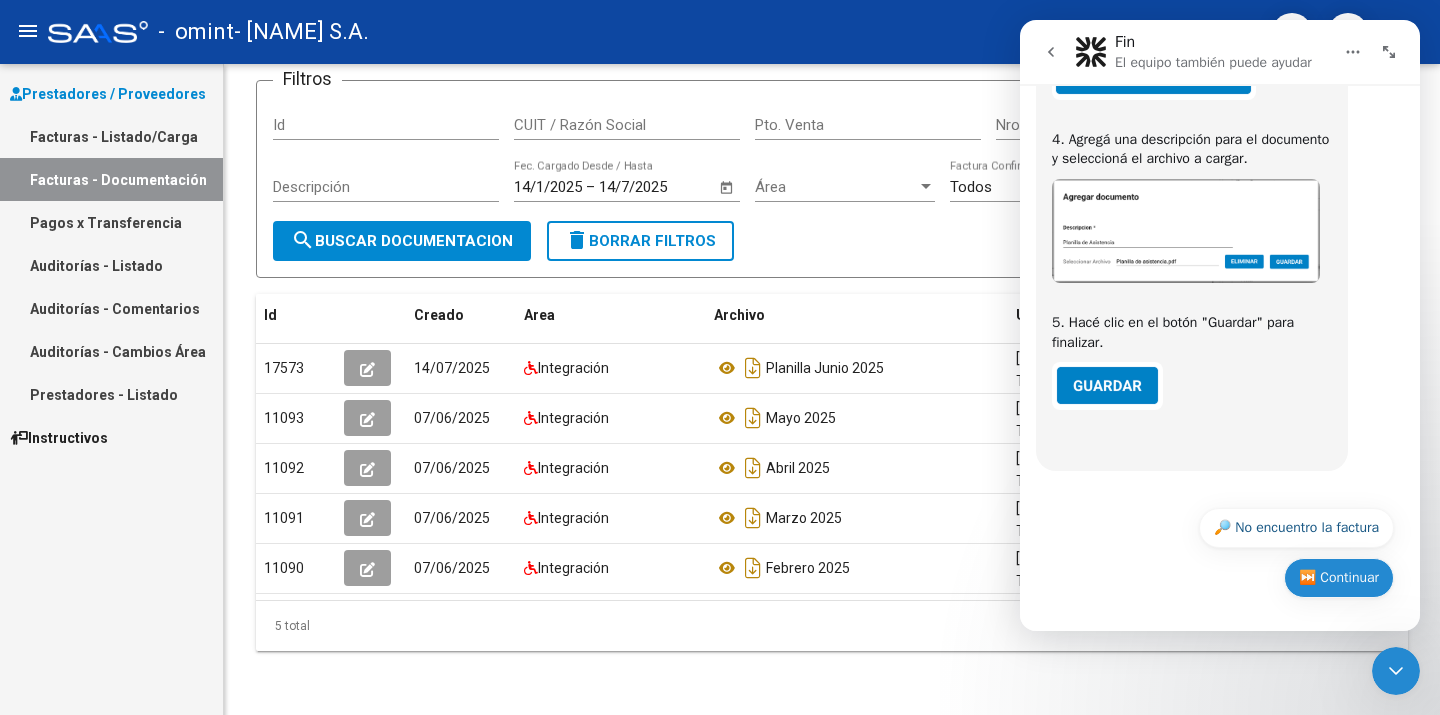 click on "⏭️ Continuar" at bounding box center [1339, 578] 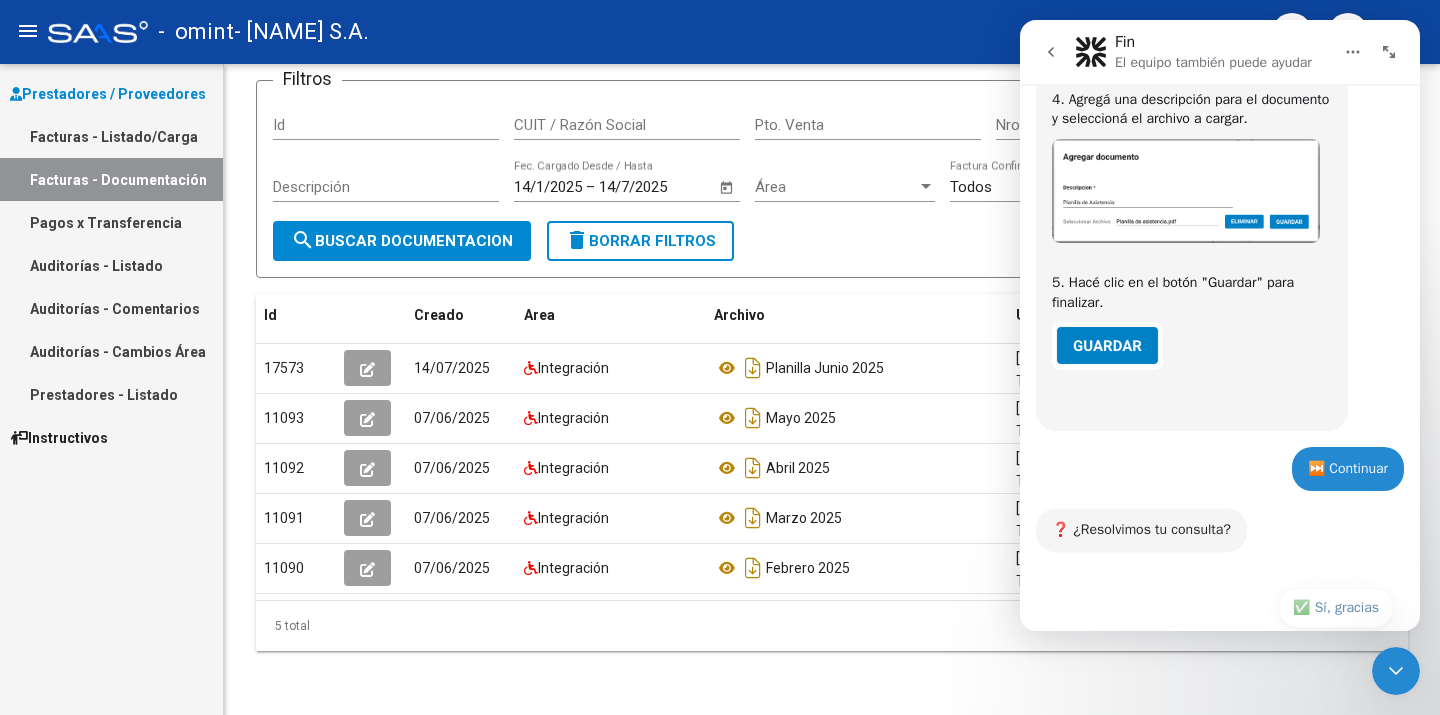 scroll, scrollTop: 1143, scrollLeft: 0, axis: vertical 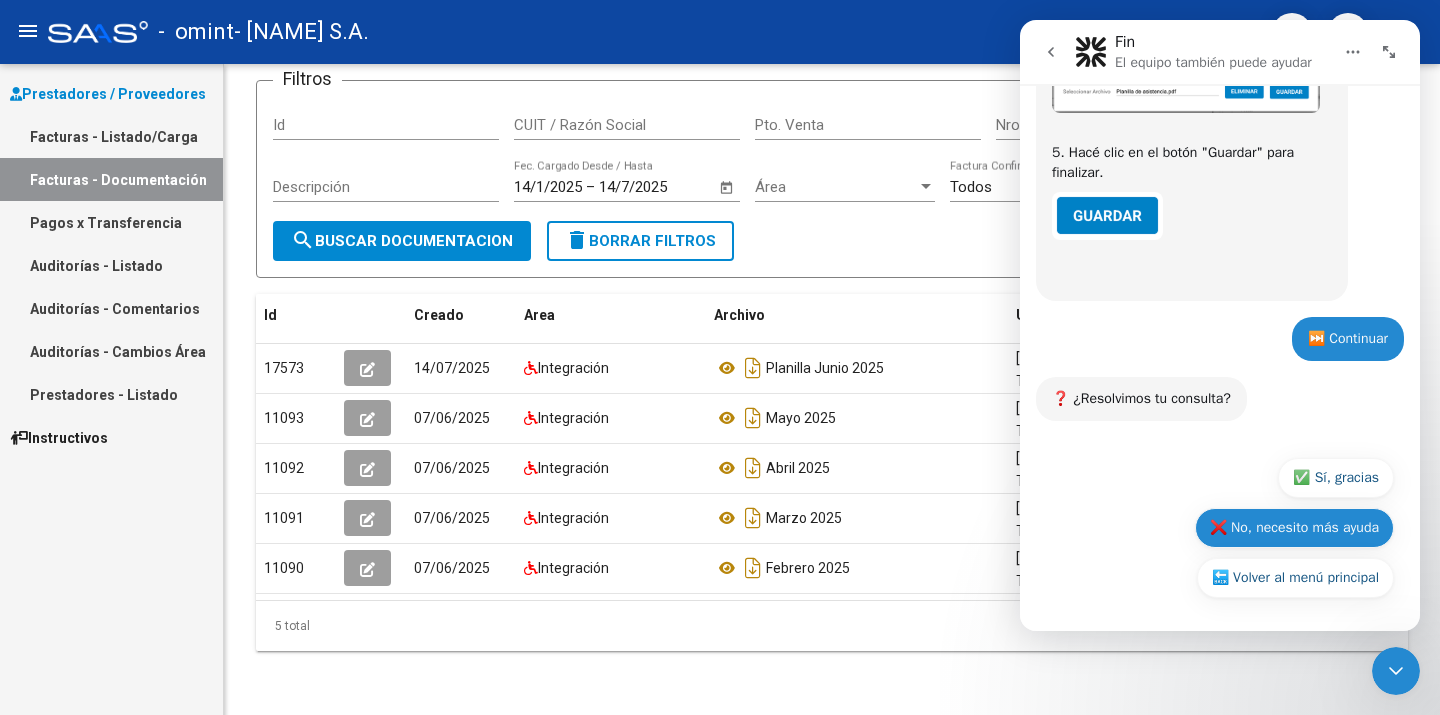 click on "❌ No, necesito más ayuda" at bounding box center [1294, 528] 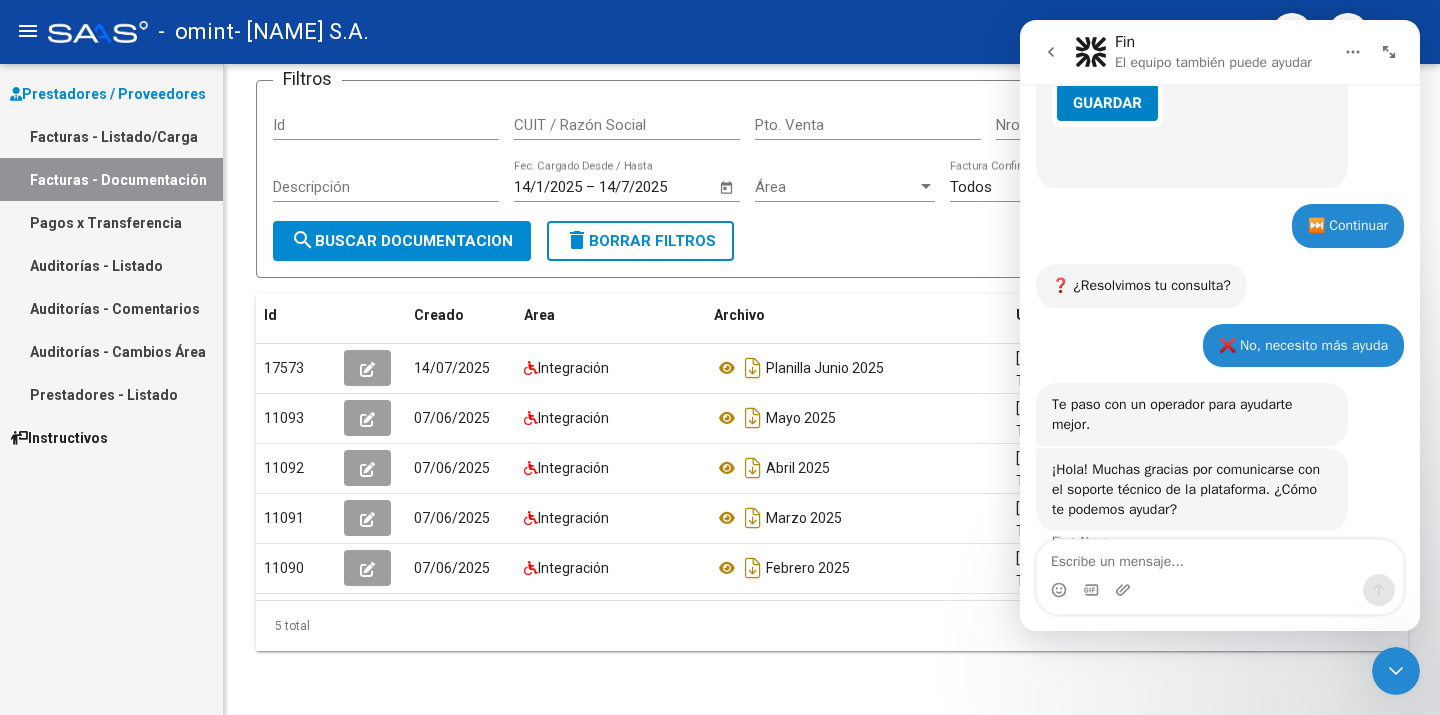 scroll, scrollTop: 1289, scrollLeft: 0, axis: vertical 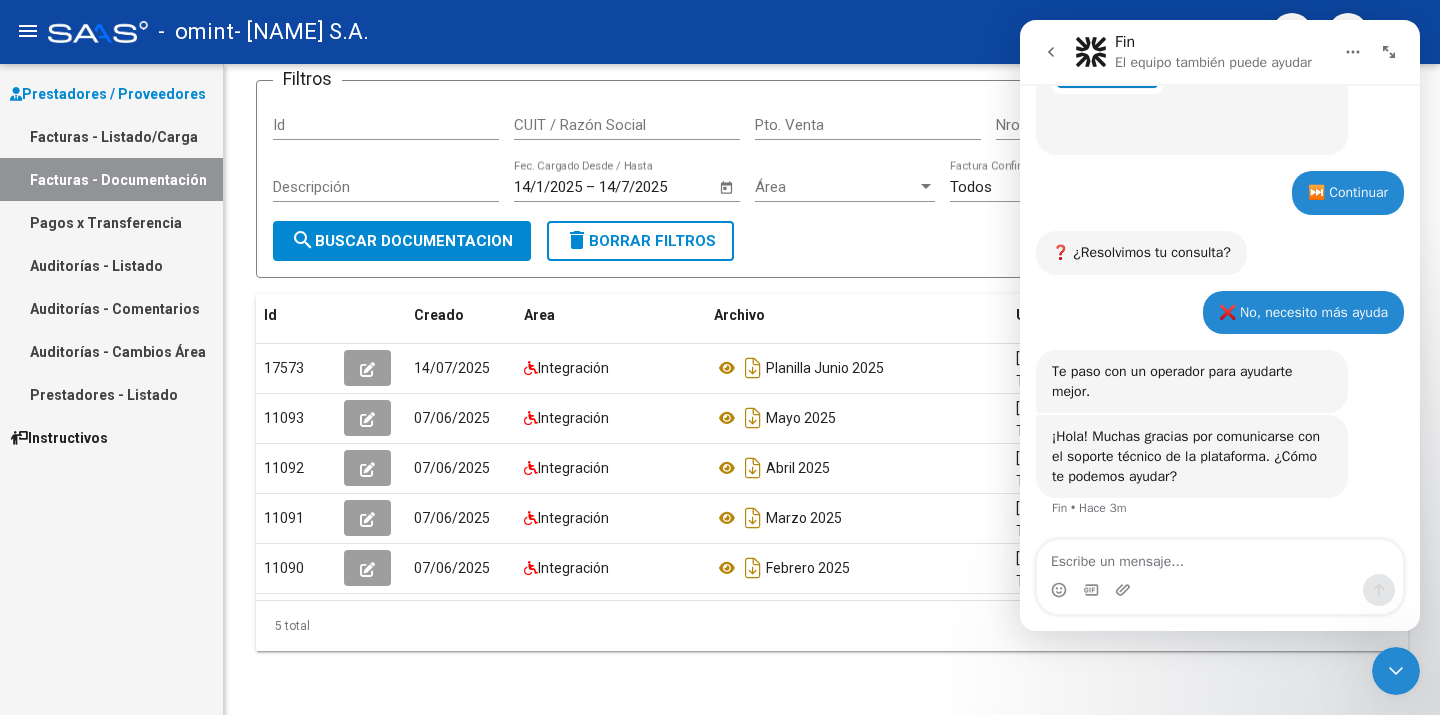 click at bounding box center [1220, 557] 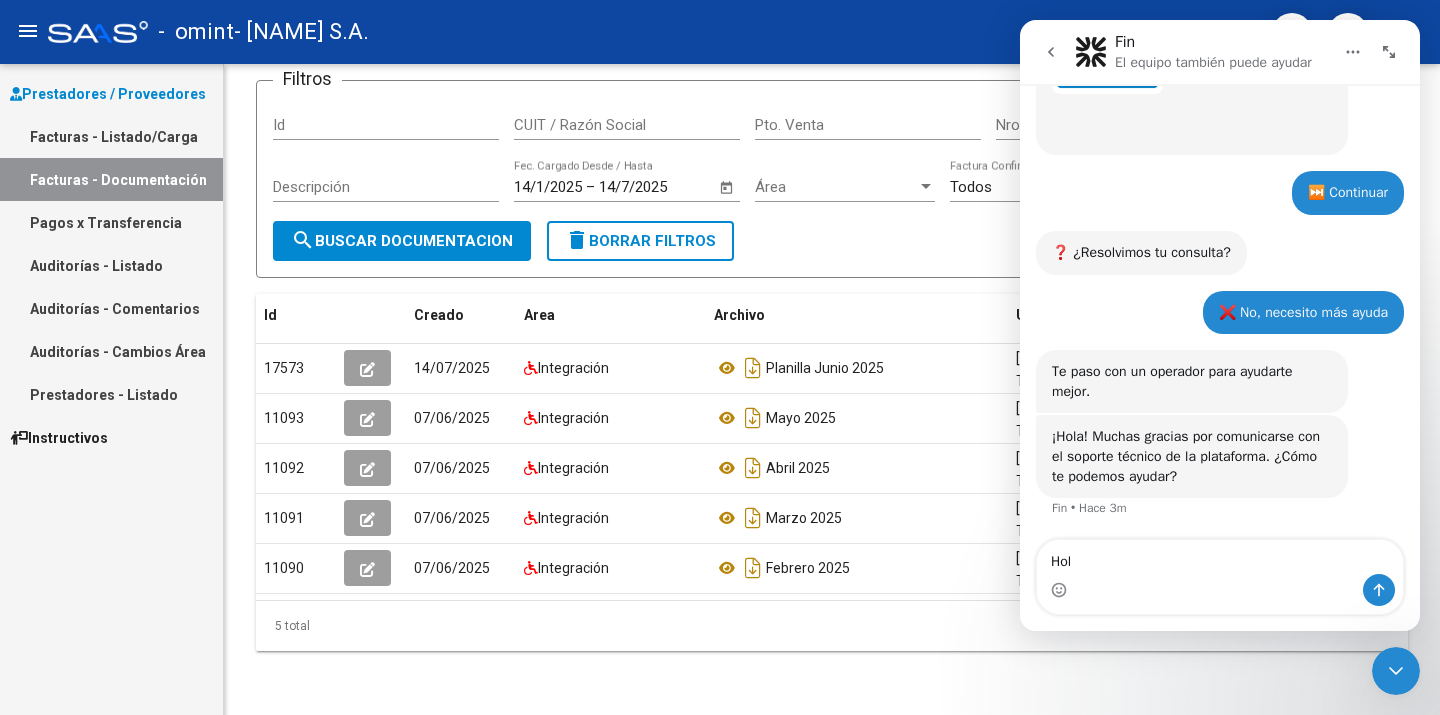 type on "Hola" 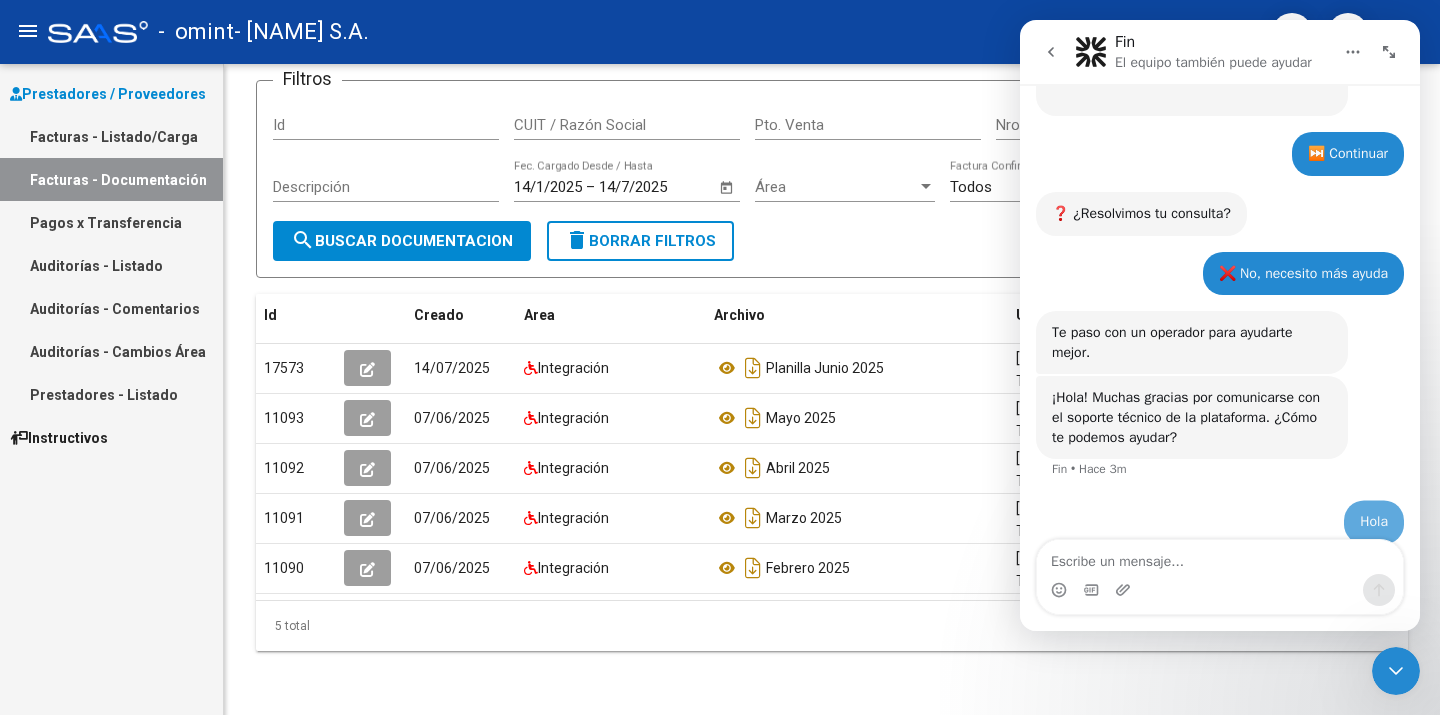 scroll, scrollTop: 1349, scrollLeft: 0, axis: vertical 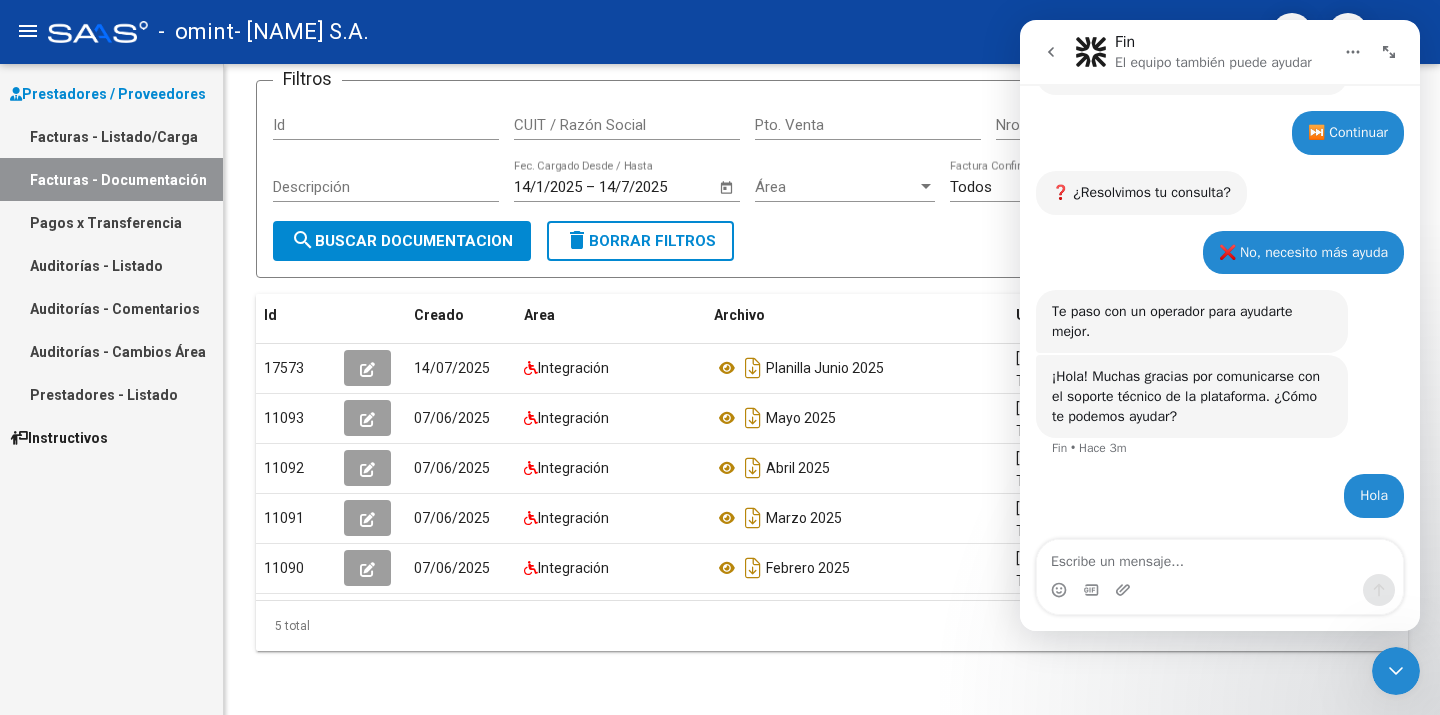 type on "o" 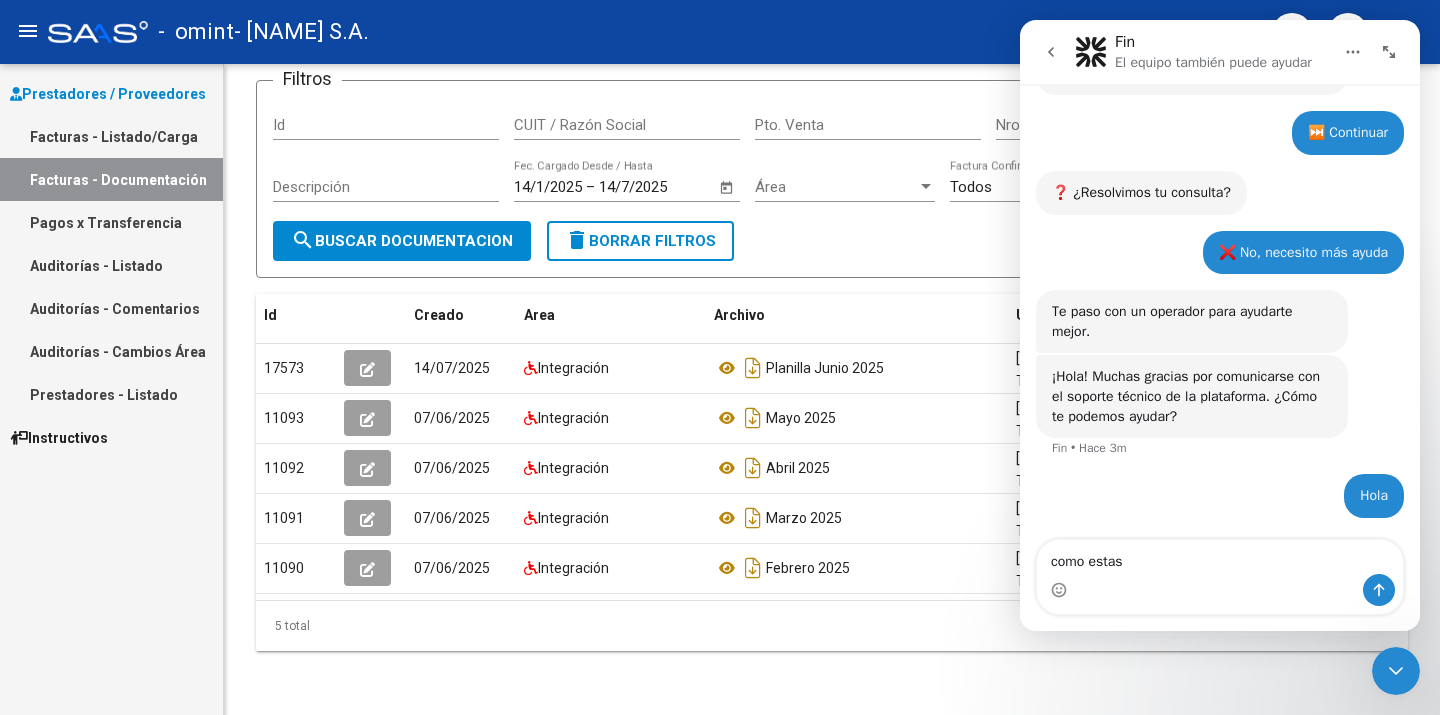 type on "como estas" 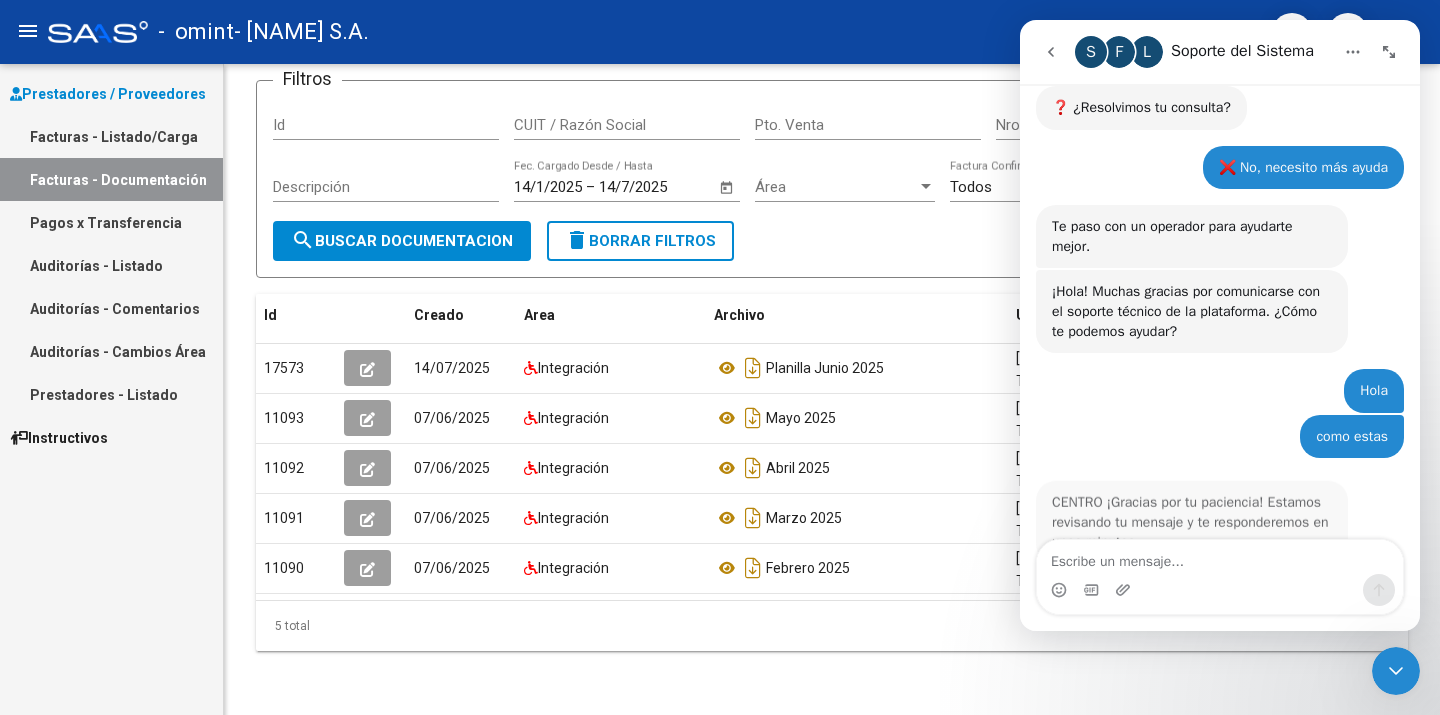 scroll, scrollTop: 1493, scrollLeft: 0, axis: vertical 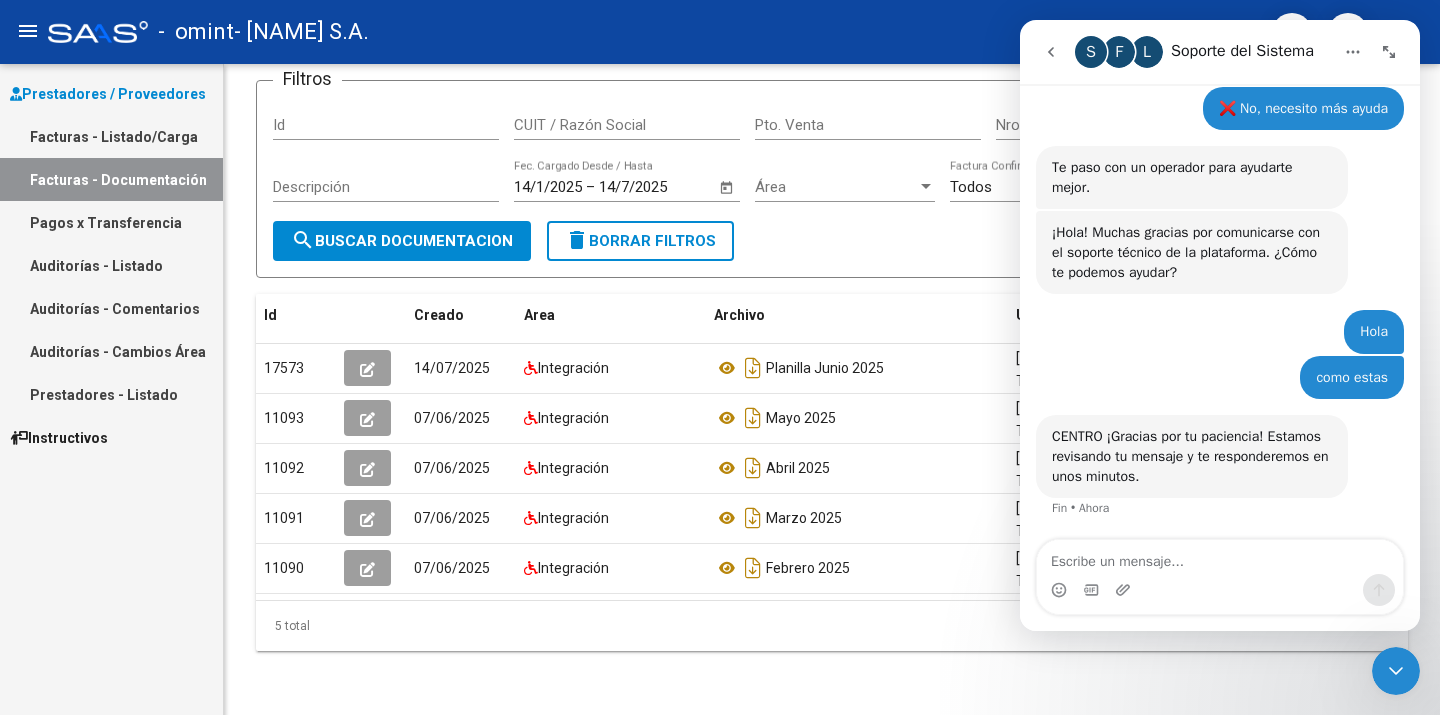 click at bounding box center [1220, 557] 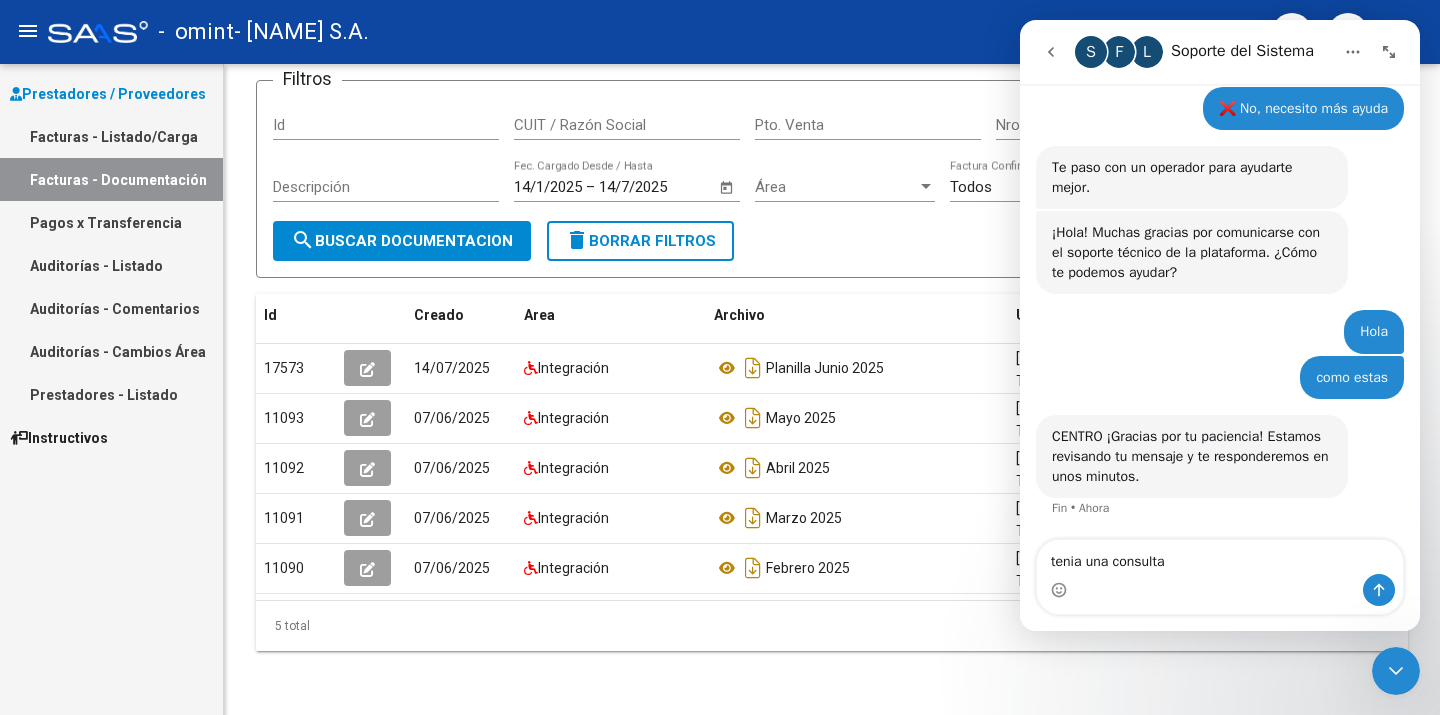 type on "tenia una consulta" 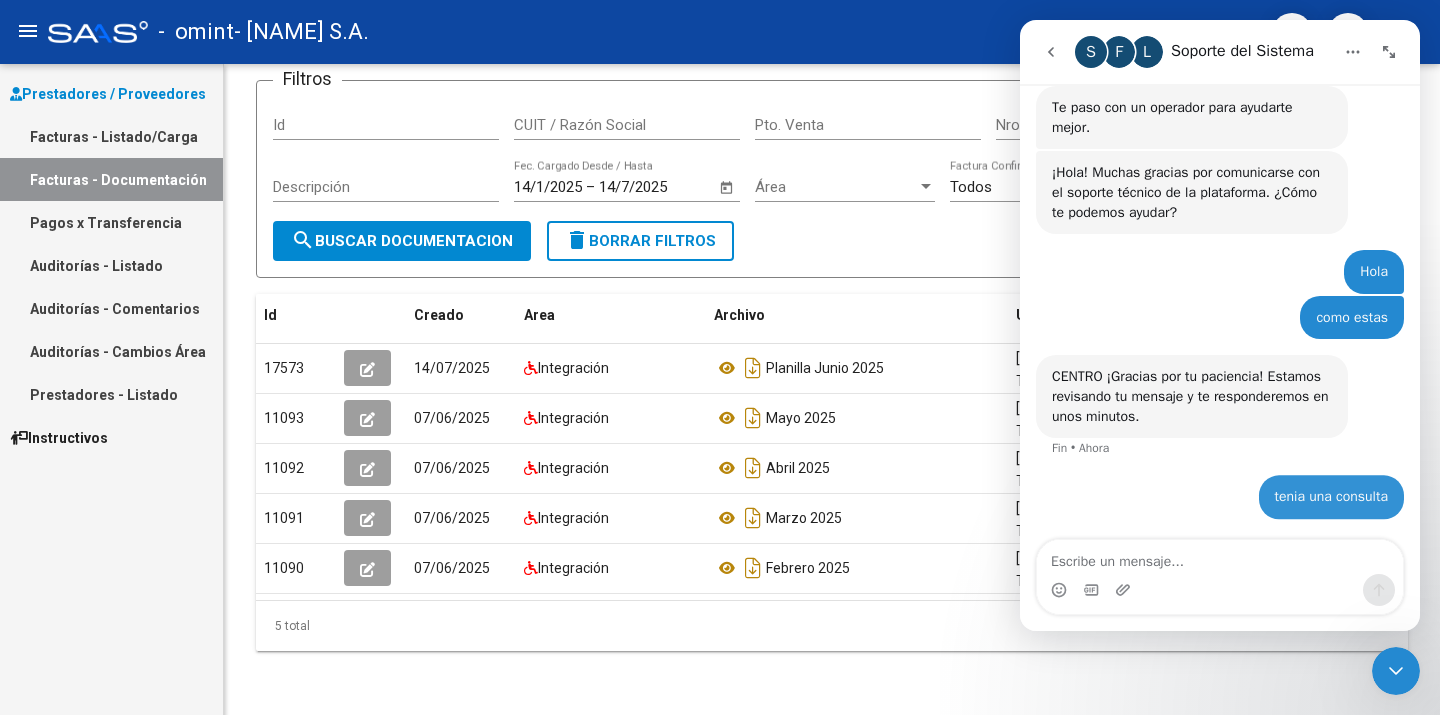 scroll, scrollTop: 1553, scrollLeft: 0, axis: vertical 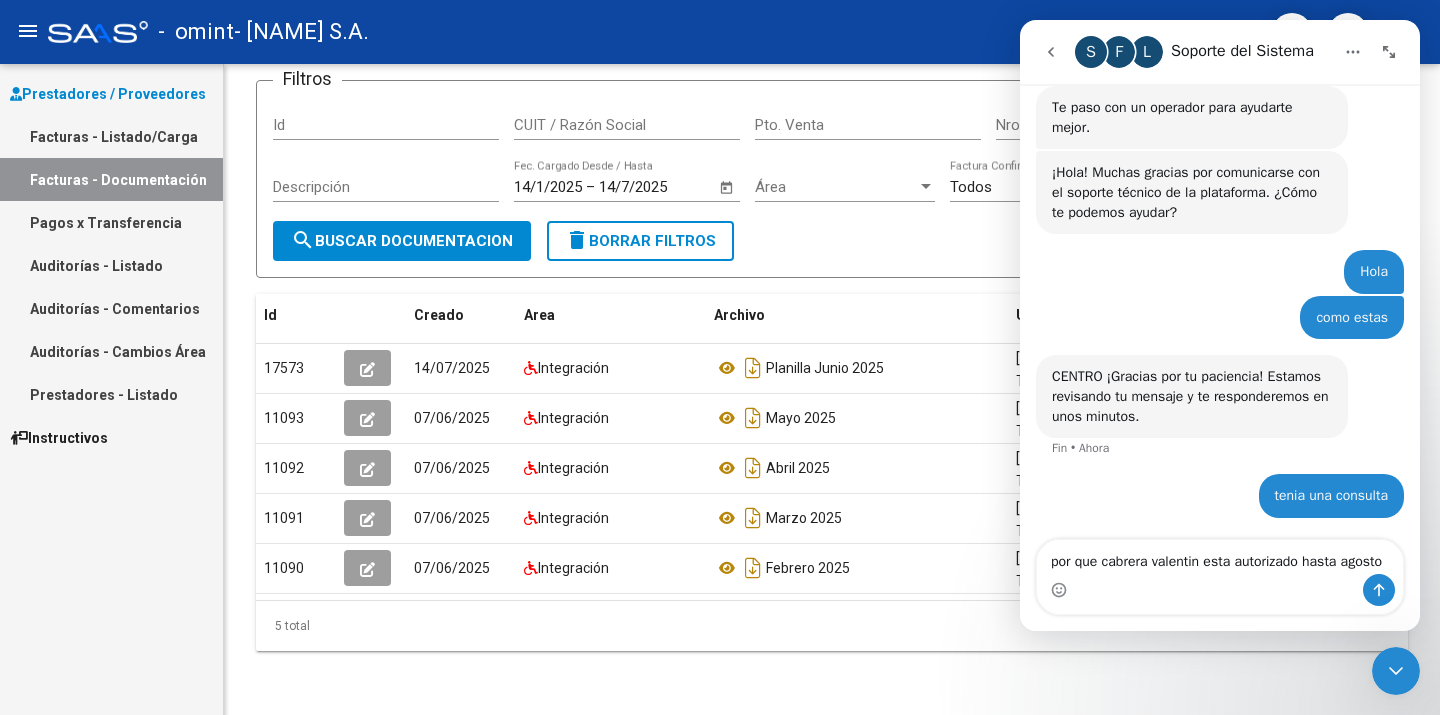 type on "por que cabrera valentin esta autorizado hasta agosto" 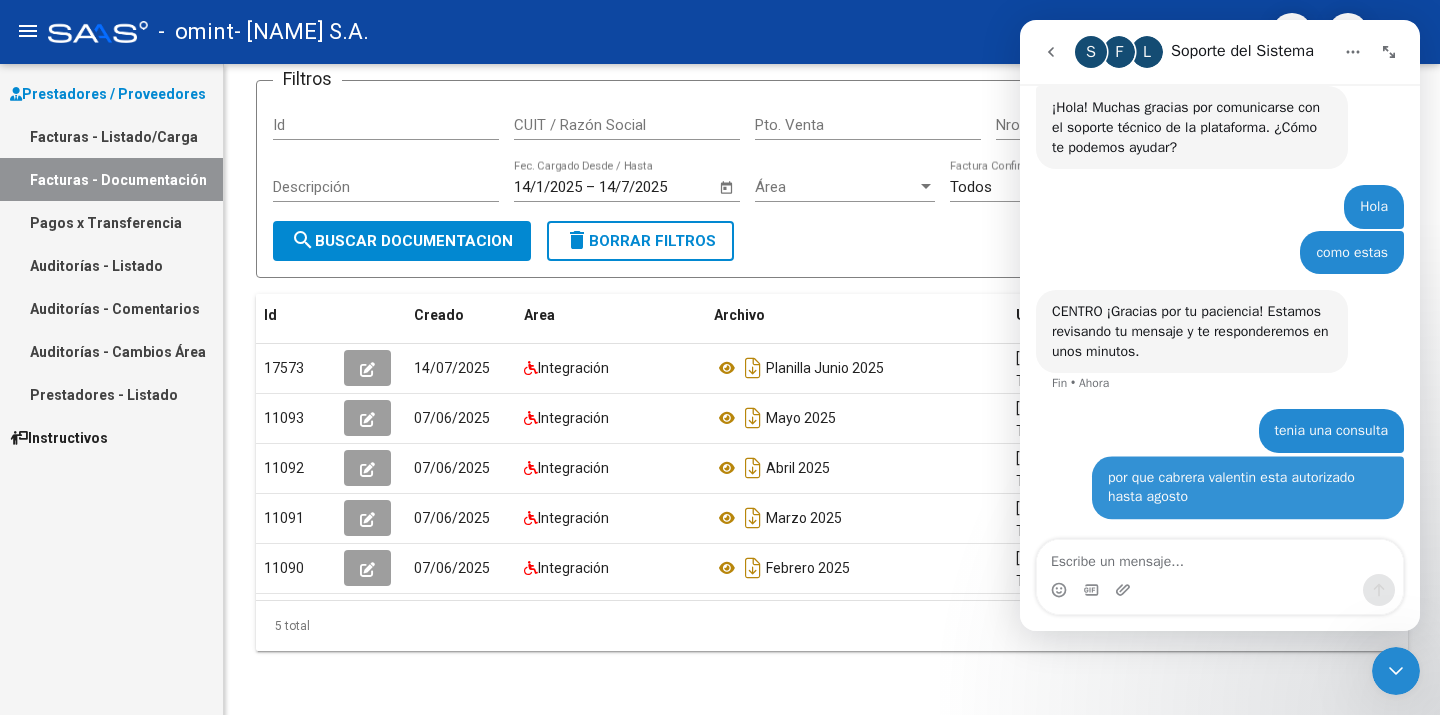 scroll, scrollTop: 1618, scrollLeft: 0, axis: vertical 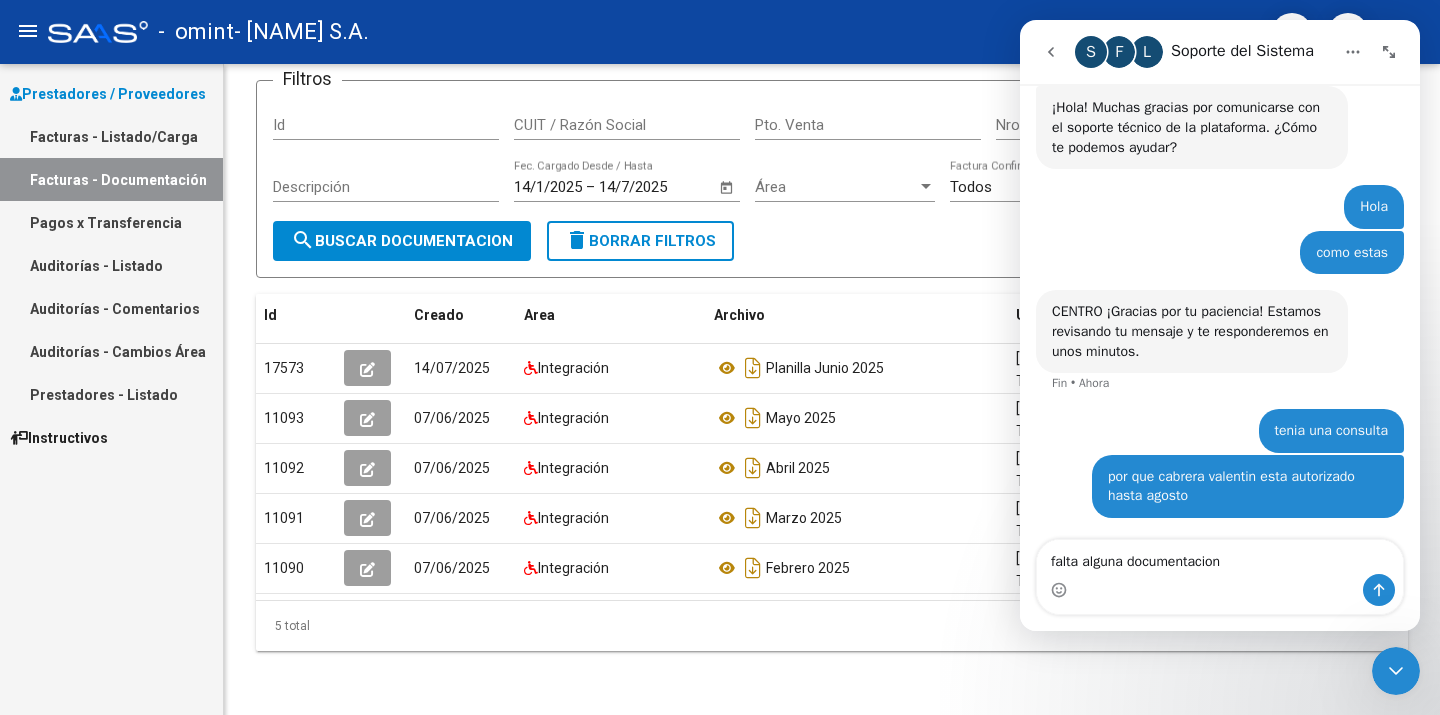 type on "falta alguna documentacion?" 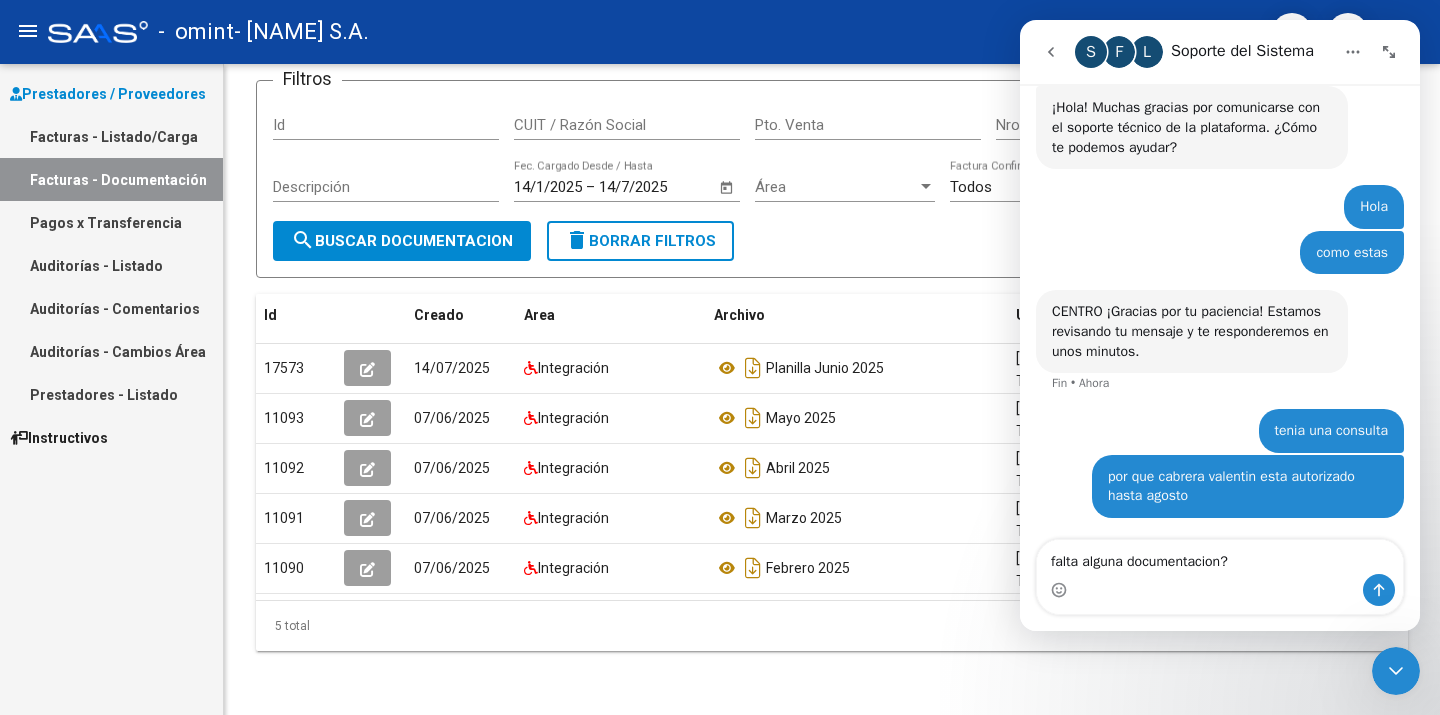 type 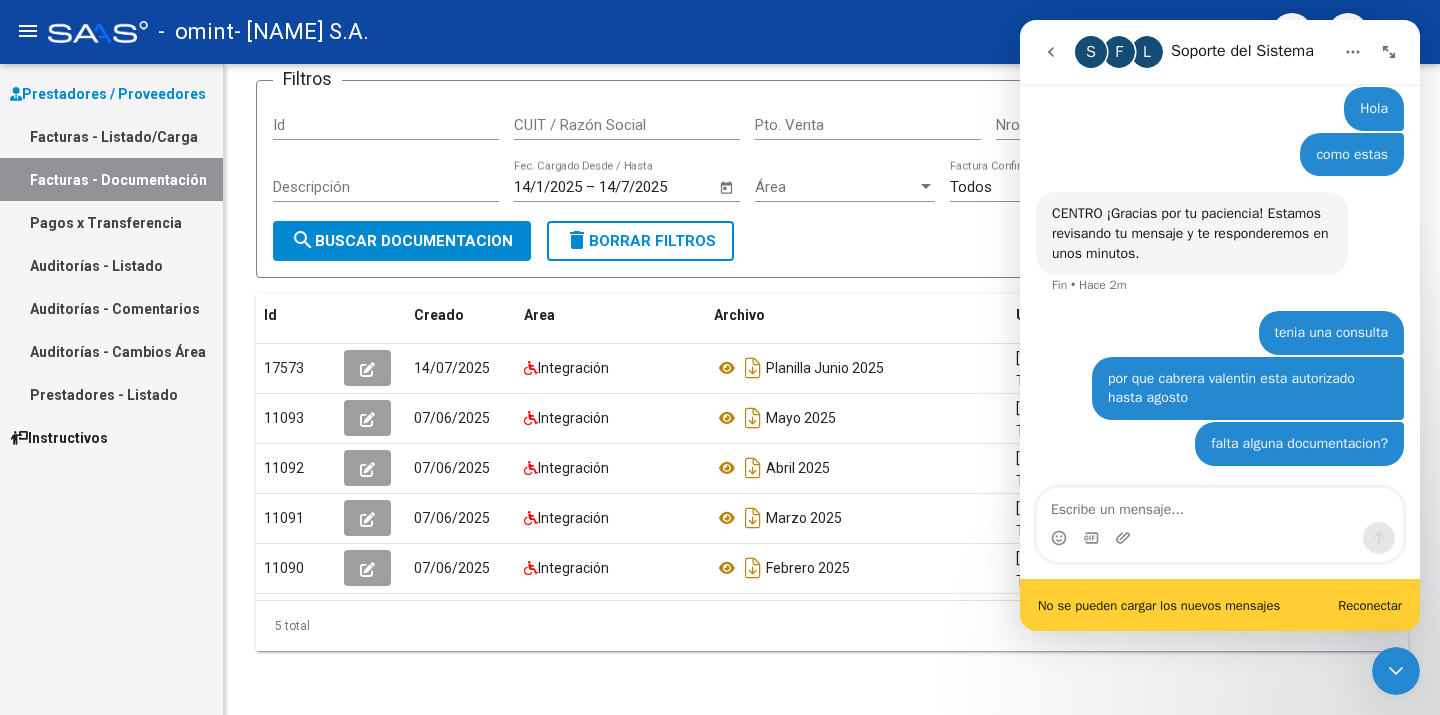 scroll, scrollTop: 1716, scrollLeft: 0, axis: vertical 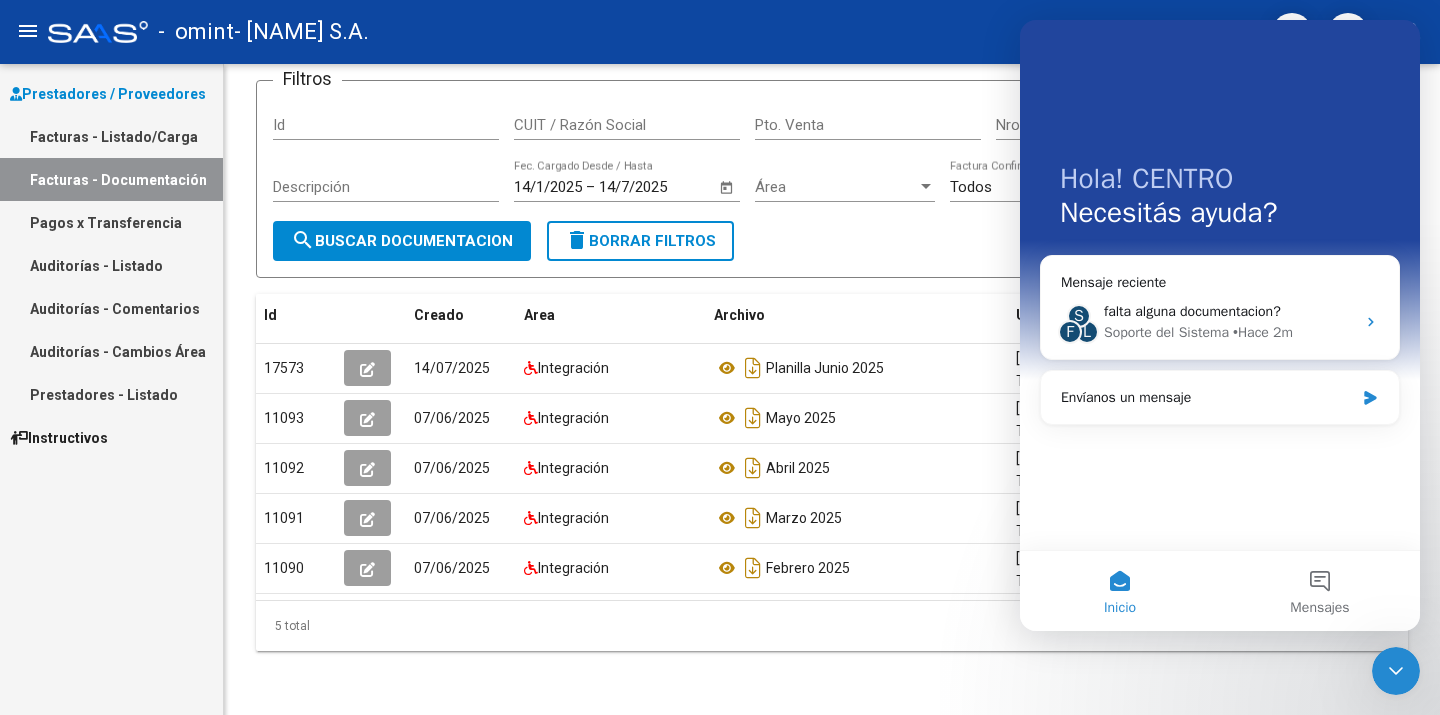 click on "Inicio" at bounding box center (1120, 591) 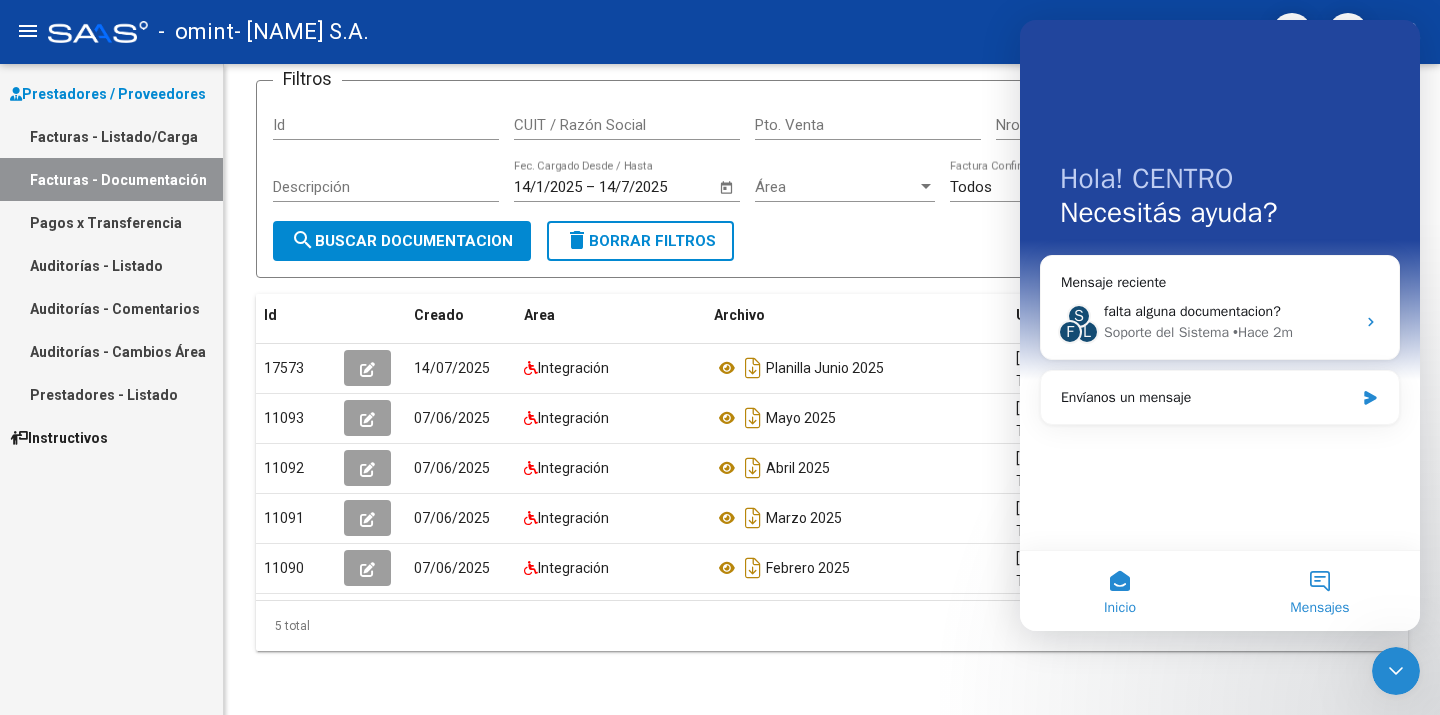click on "Mensajes" at bounding box center (1320, 591) 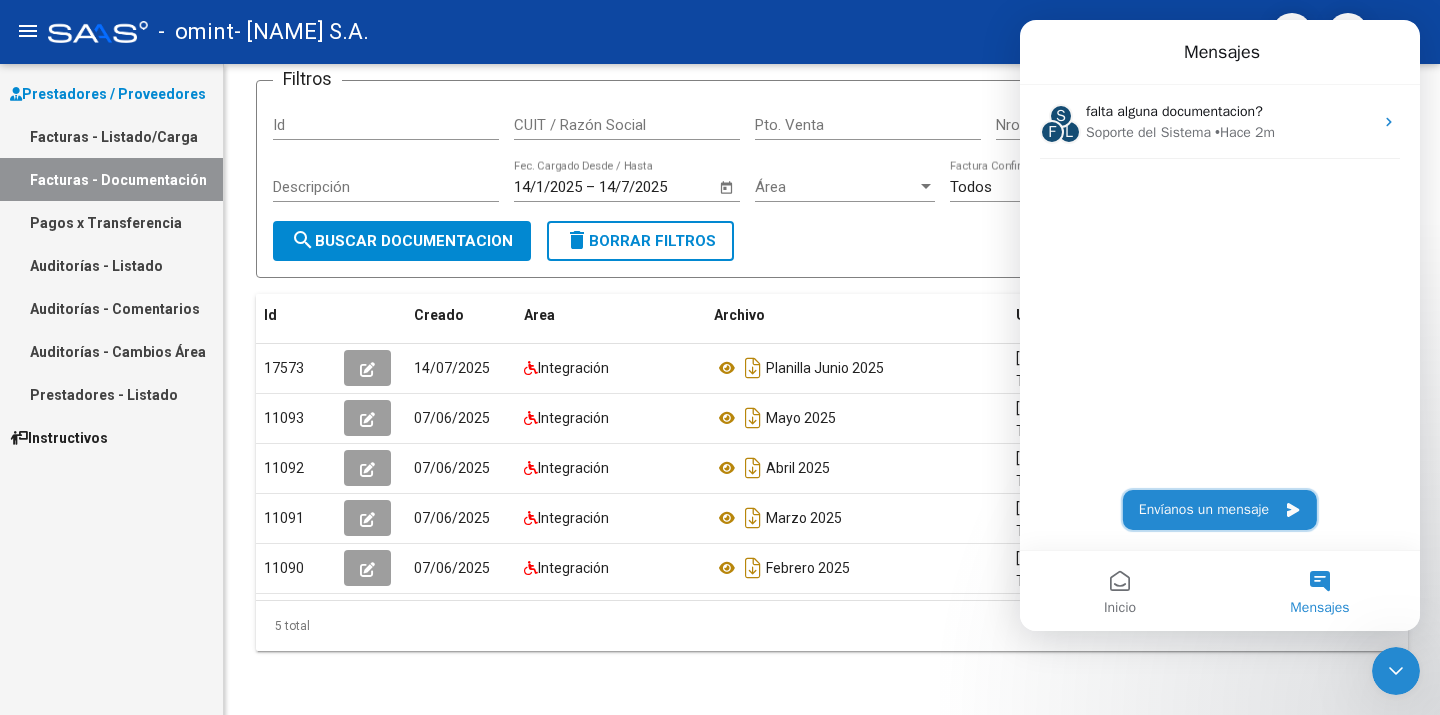 click on "Envíanos un mensaje" at bounding box center [1220, 510] 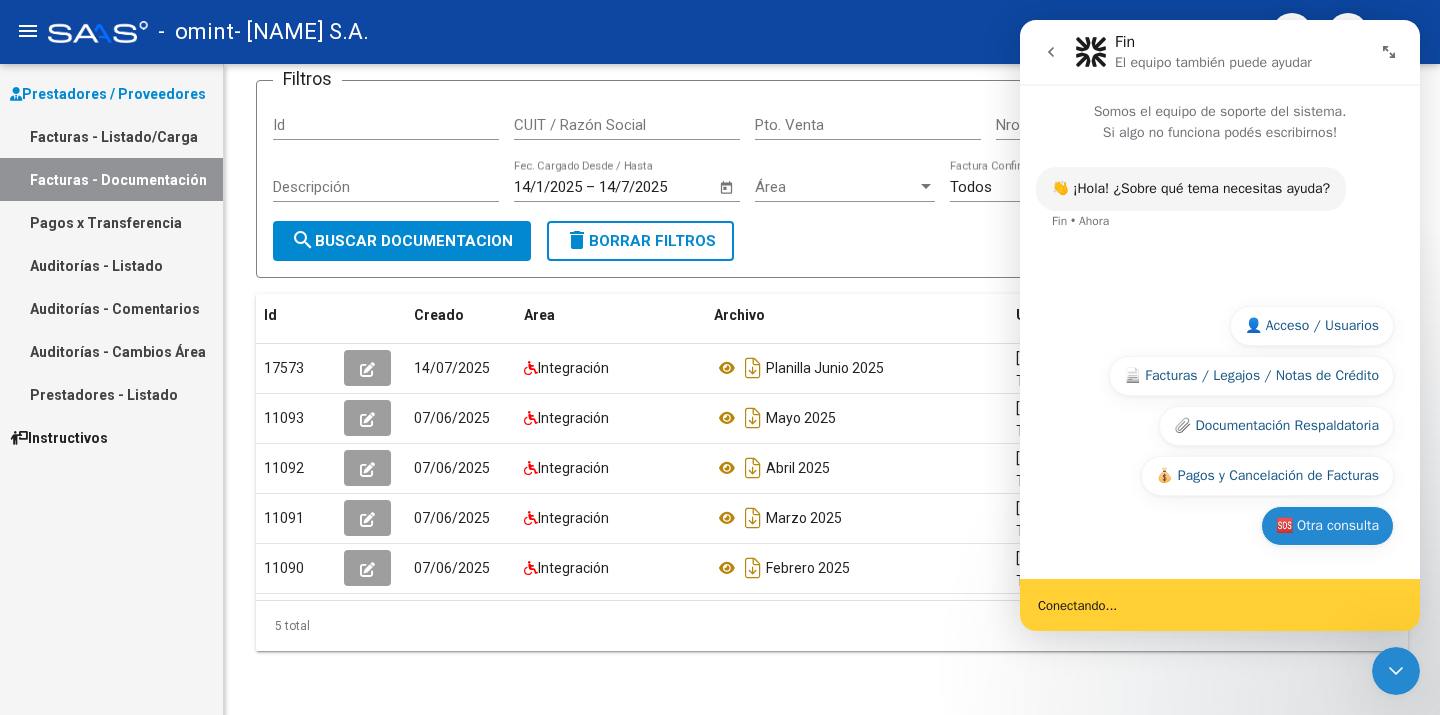 click on "🆘 Otra consulta" at bounding box center [1327, 526] 